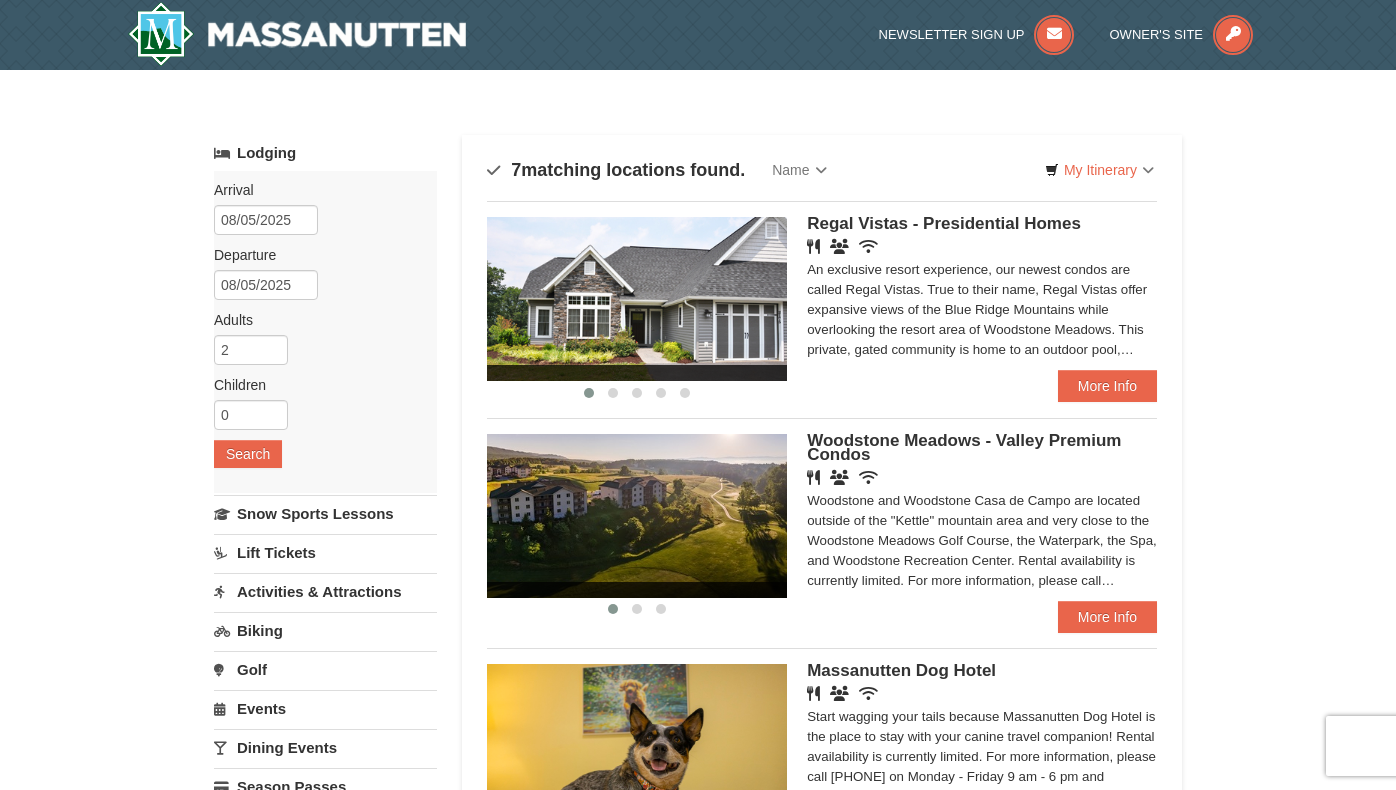 scroll, scrollTop: 0, scrollLeft: 0, axis: both 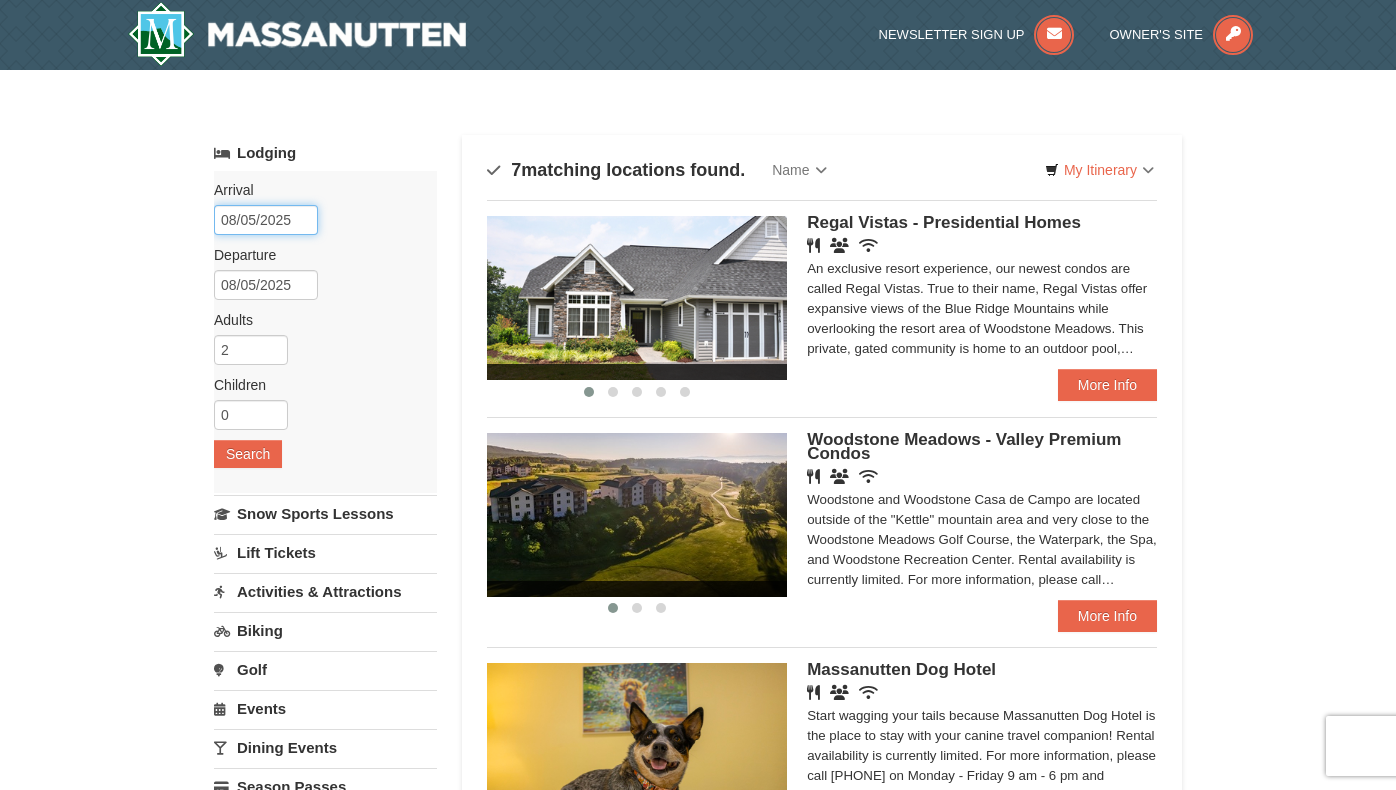 click on "08/05/2025" at bounding box center (266, 220) 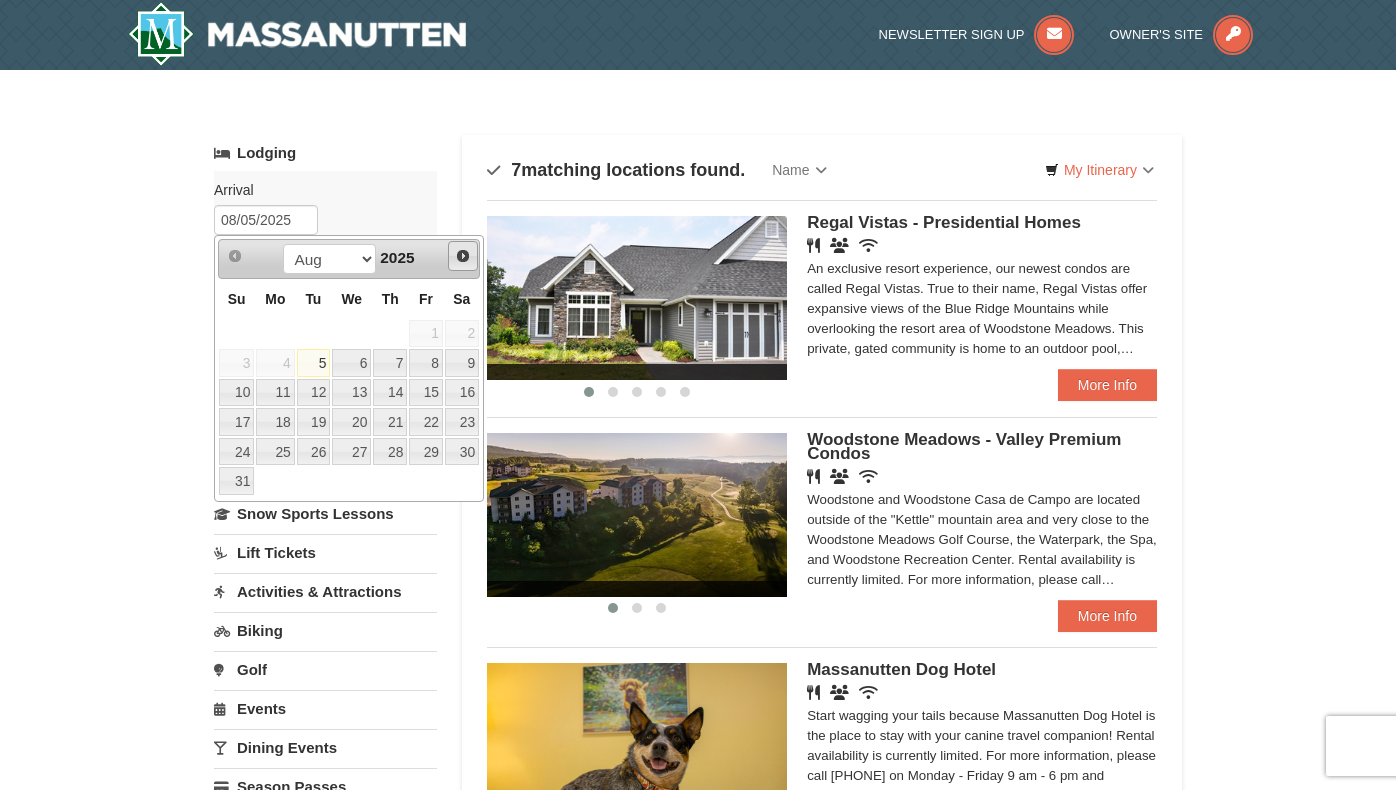 click on "Next" at bounding box center (463, 256) 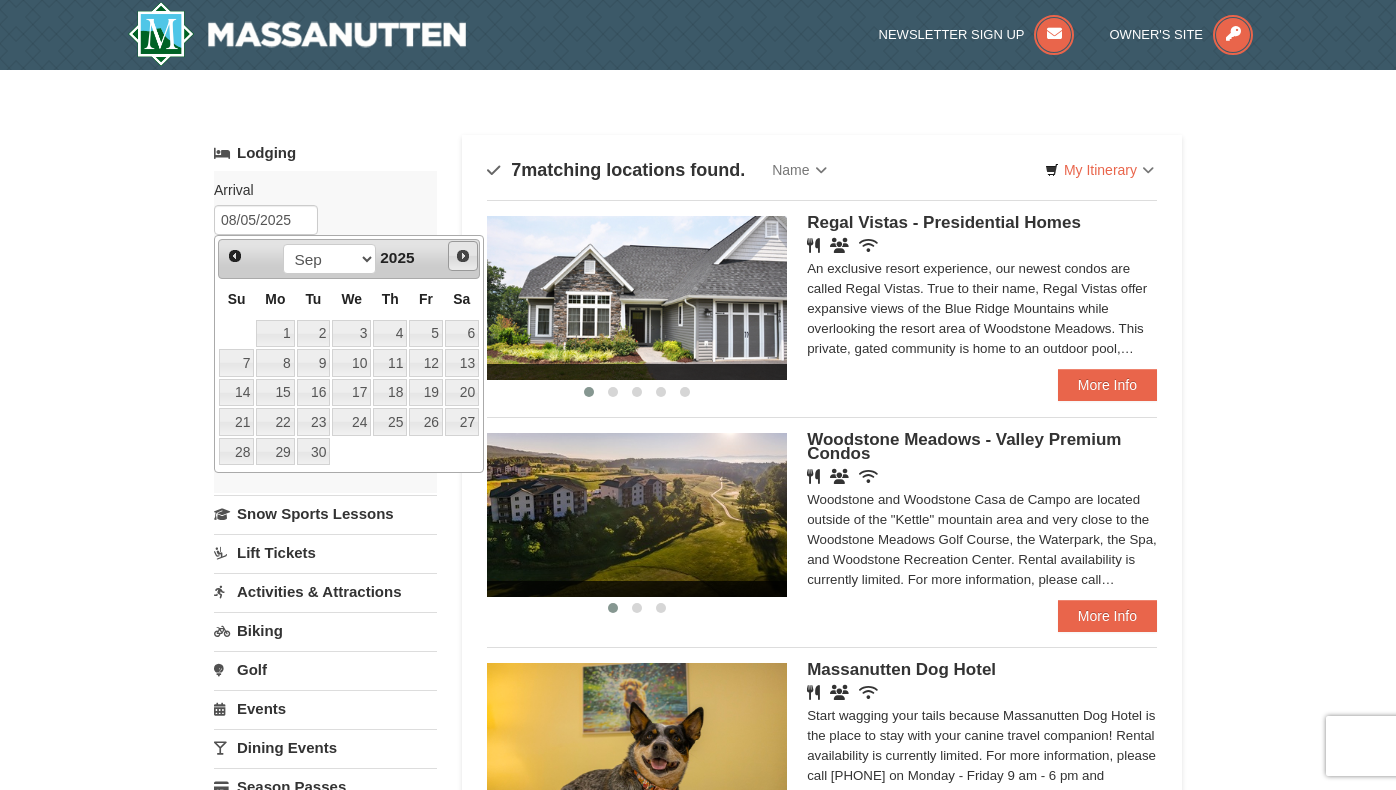 click on "Next" at bounding box center (463, 256) 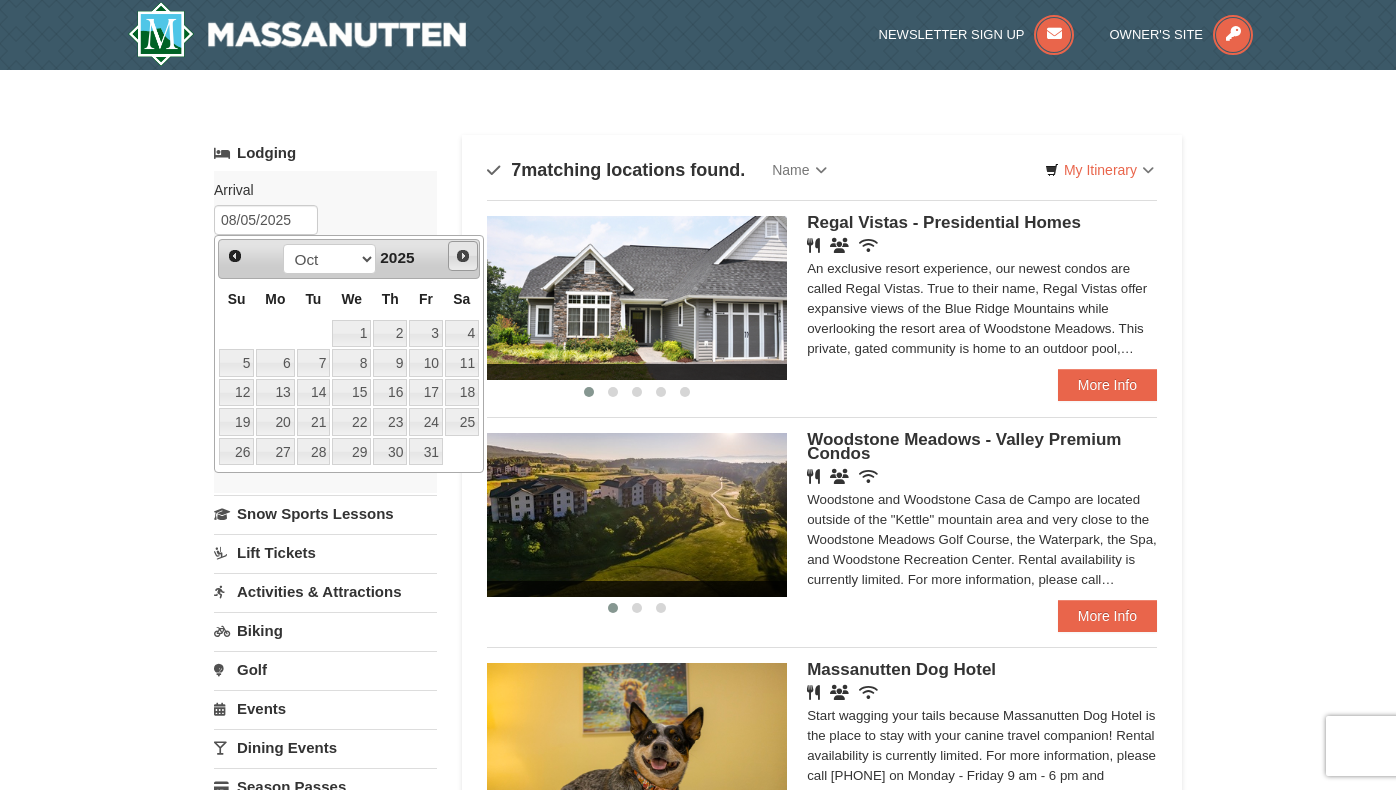 click on "Next" at bounding box center (463, 256) 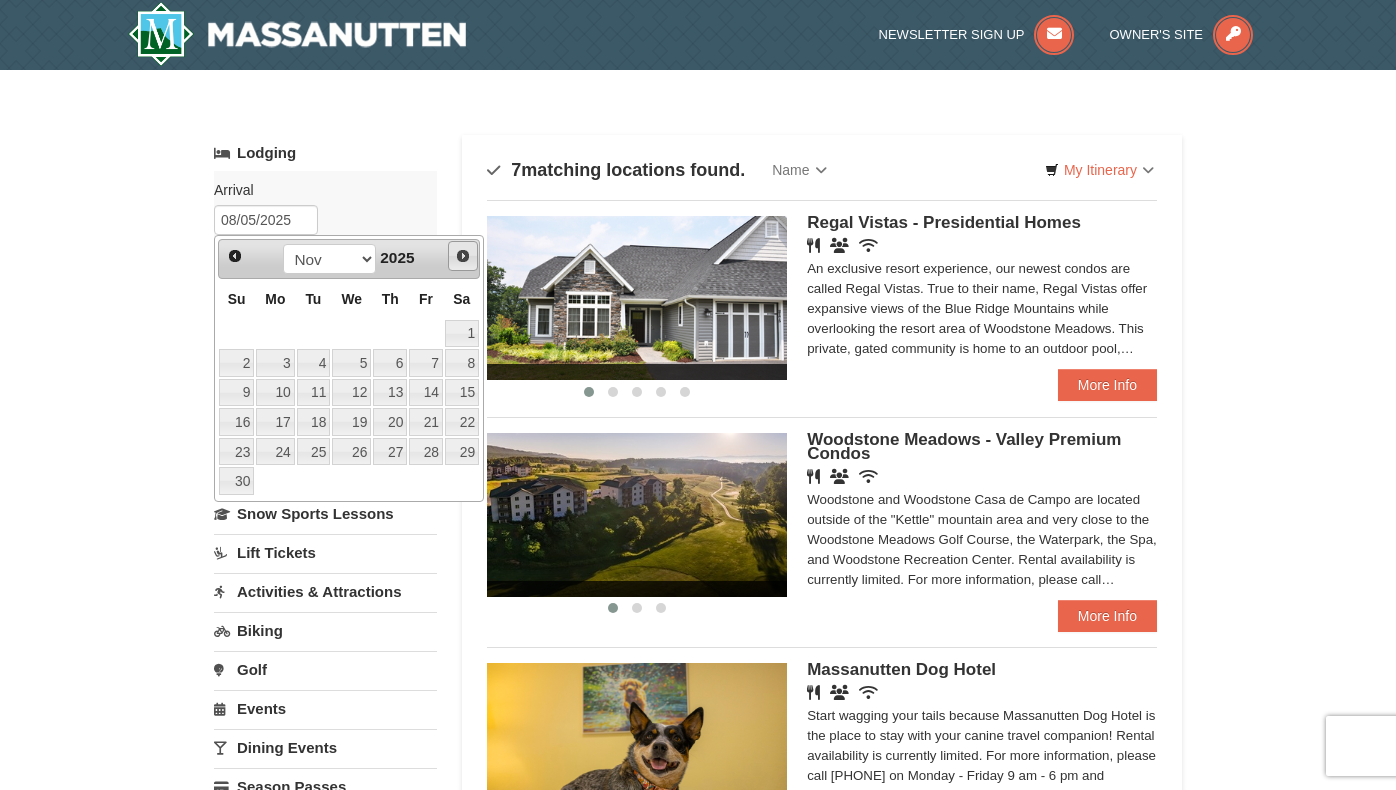 click on "Next" at bounding box center [463, 256] 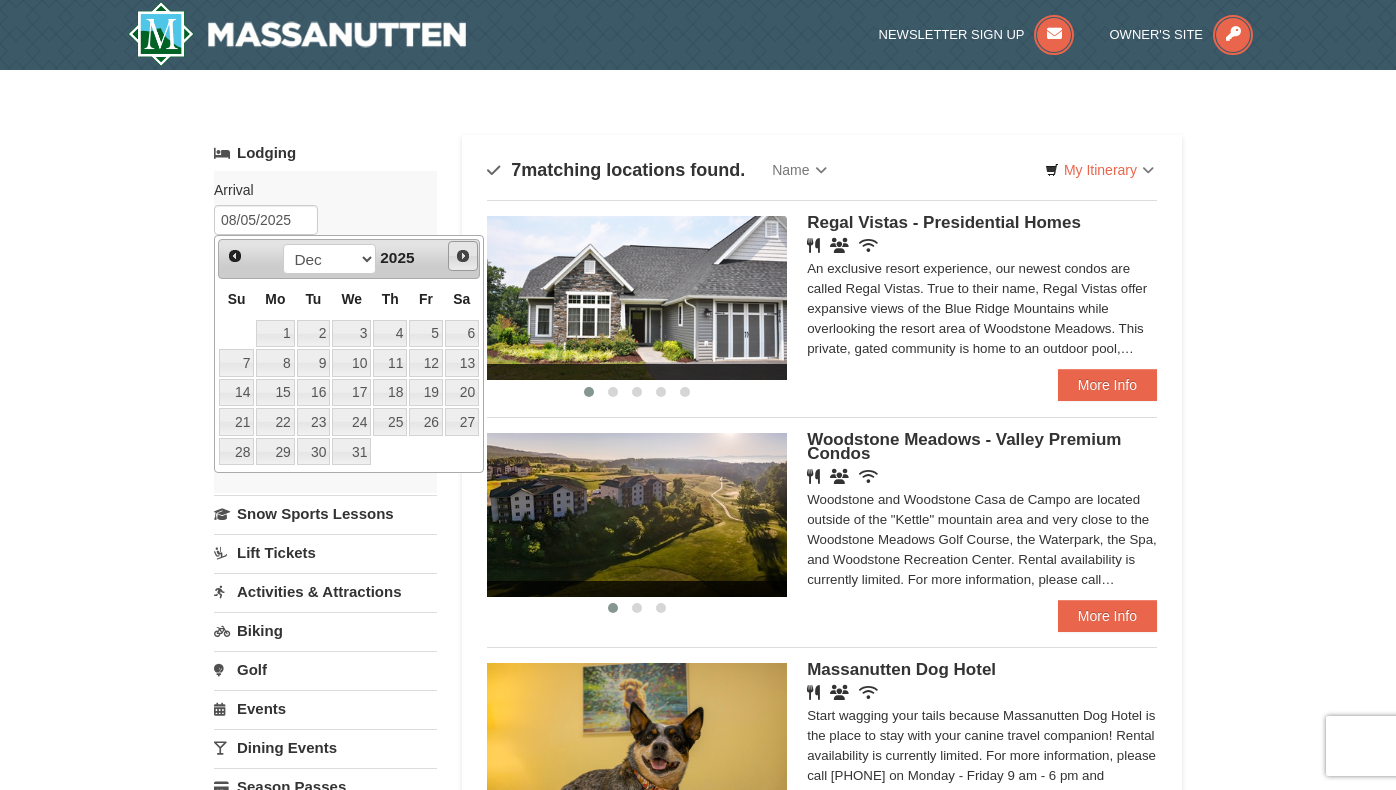 click on "Next" at bounding box center [463, 256] 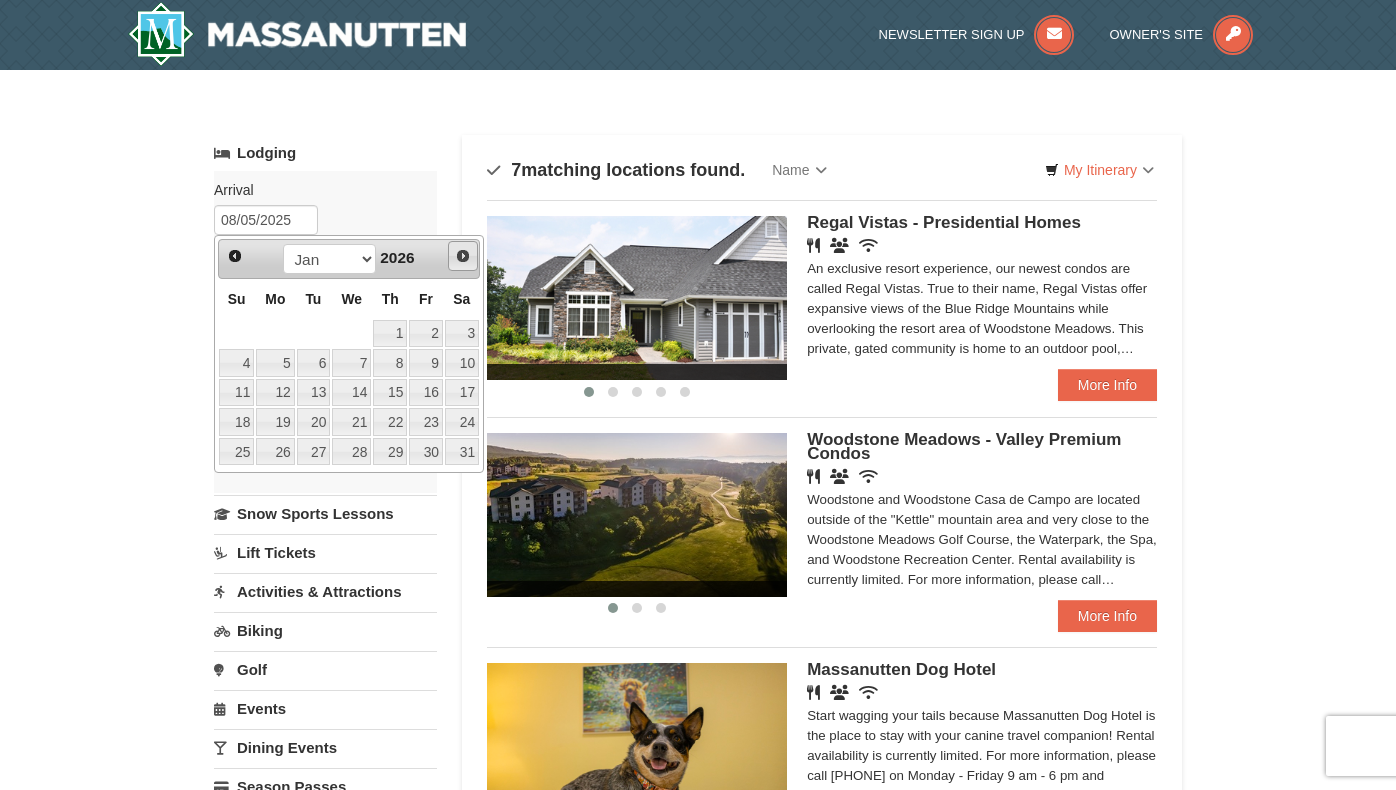 click on "Next" at bounding box center (463, 256) 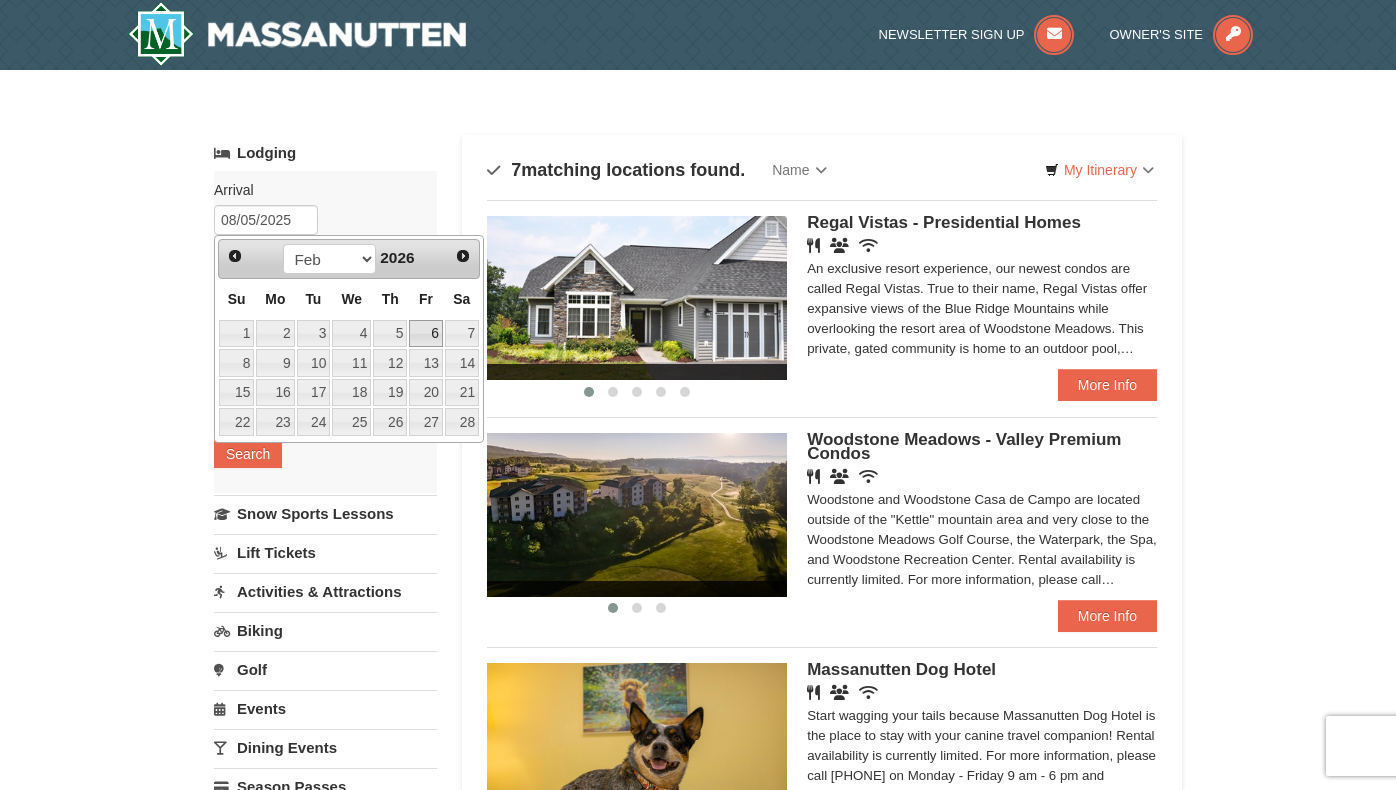 click on "6" at bounding box center [426, 334] 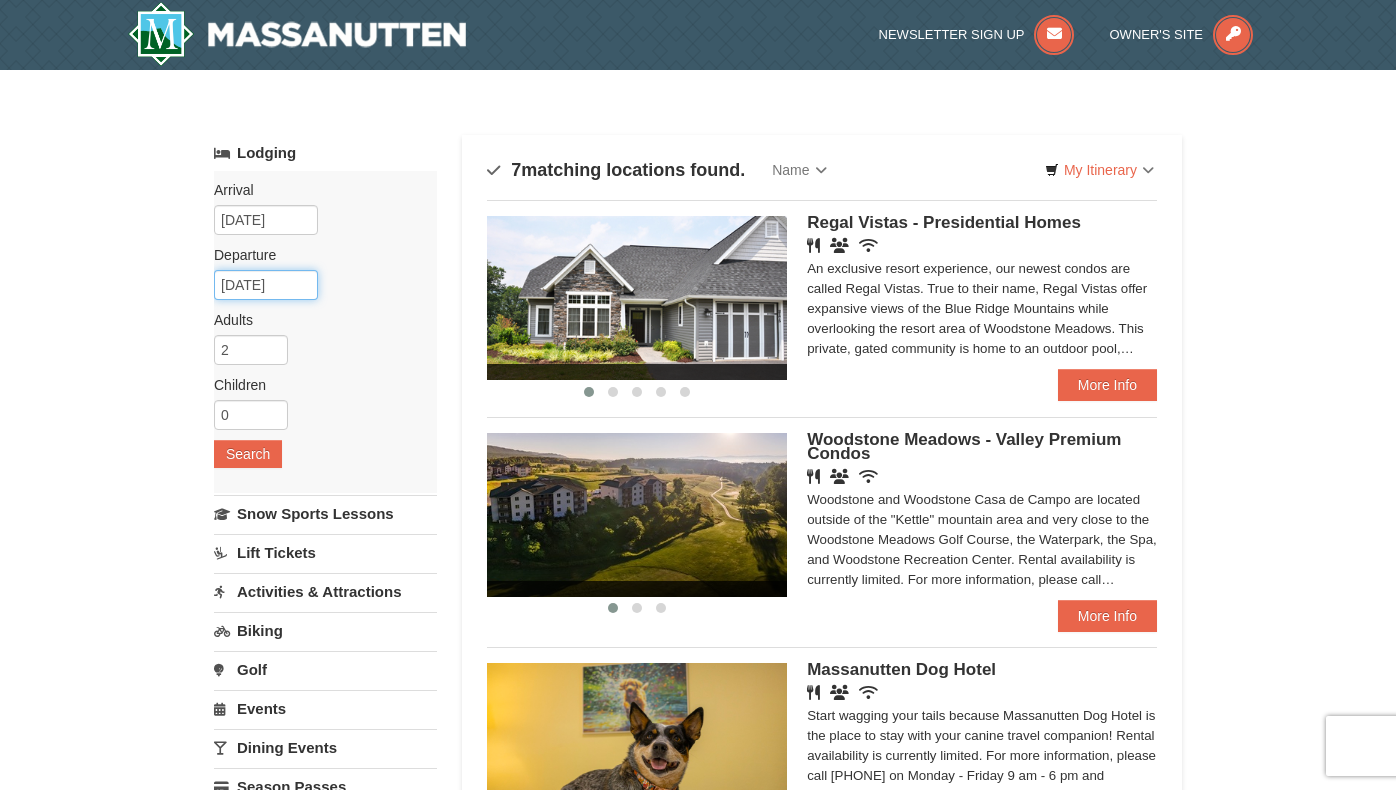 click on "02/07/2026" at bounding box center [266, 285] 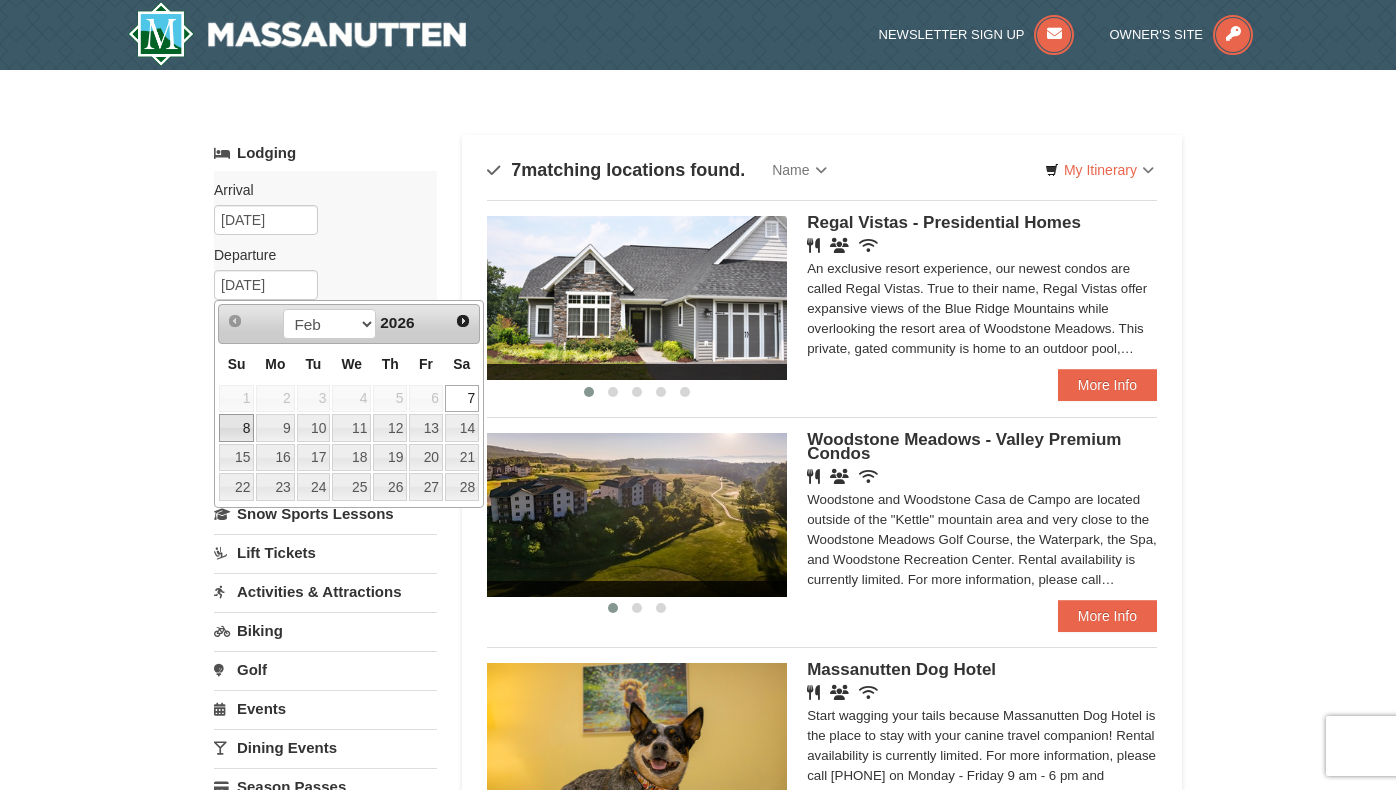 click on "8" at bounding box center (236, 428) 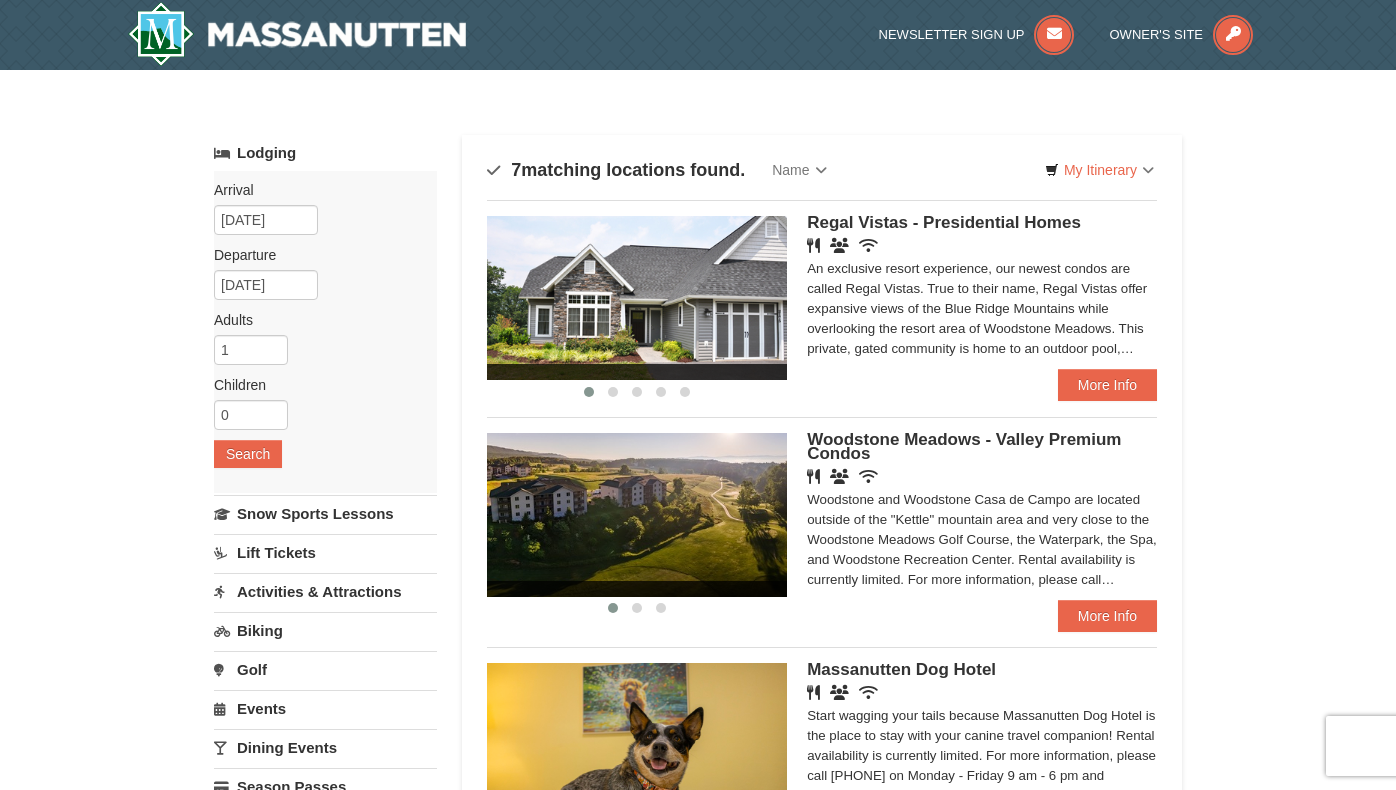 type on "1" 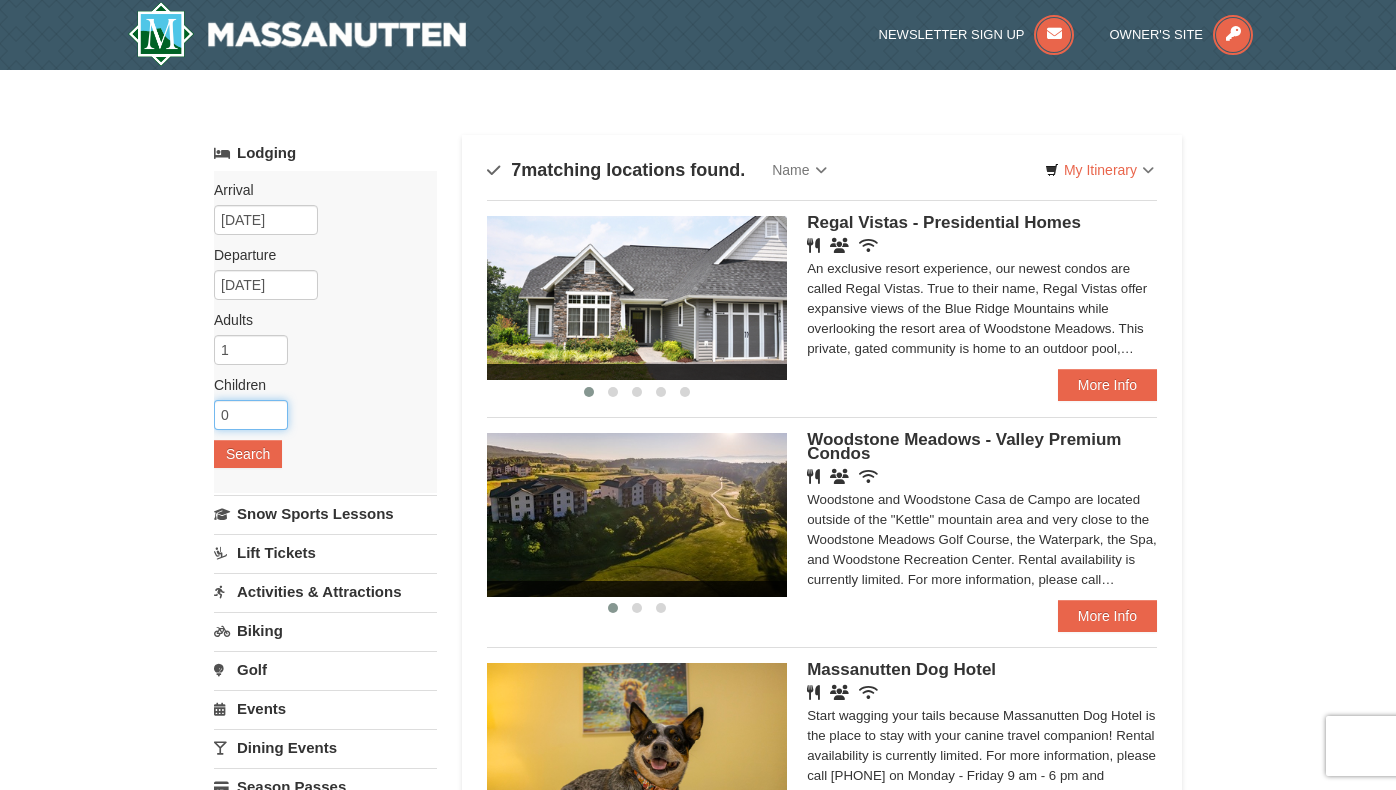 click on "0" at bounding box center [251, 415] 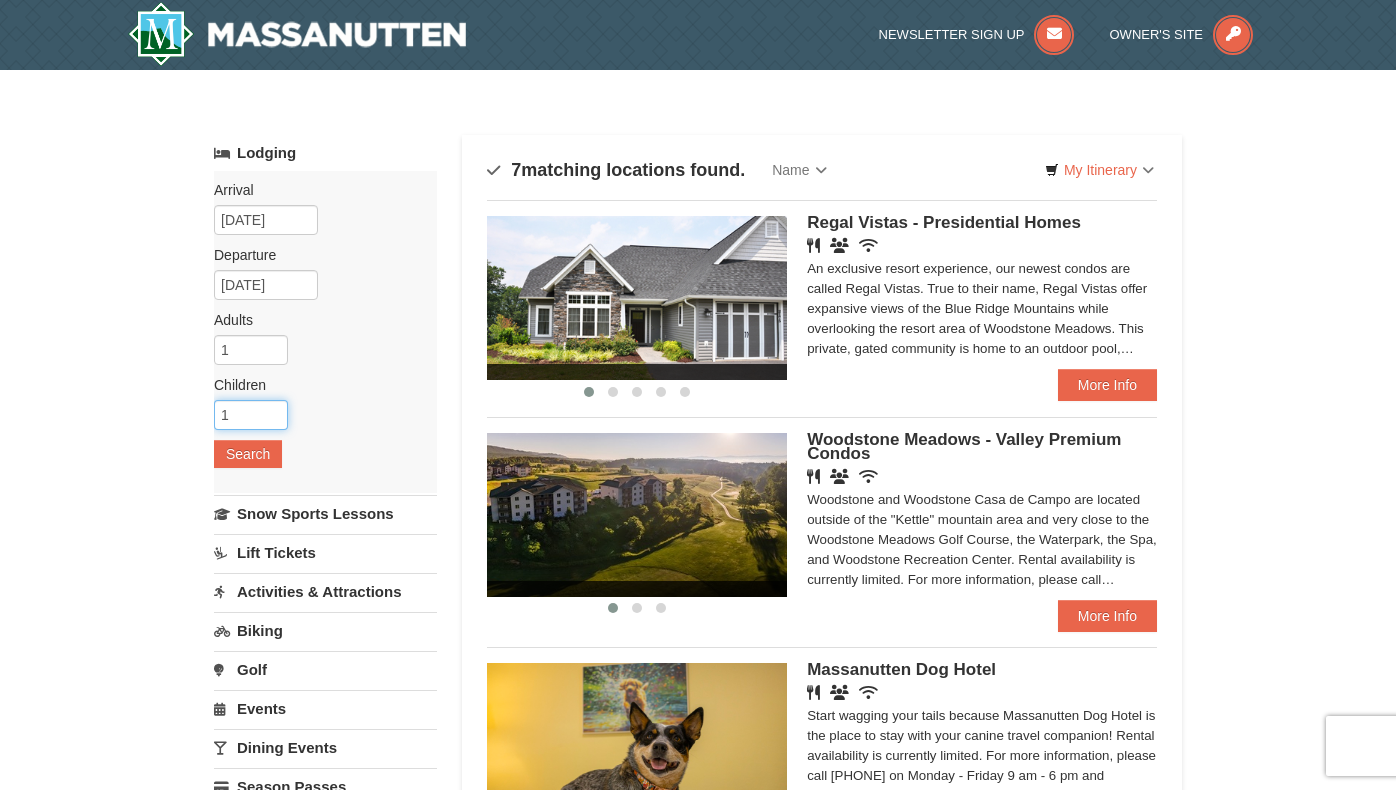 click on "1" at bounding box center [251, 415] 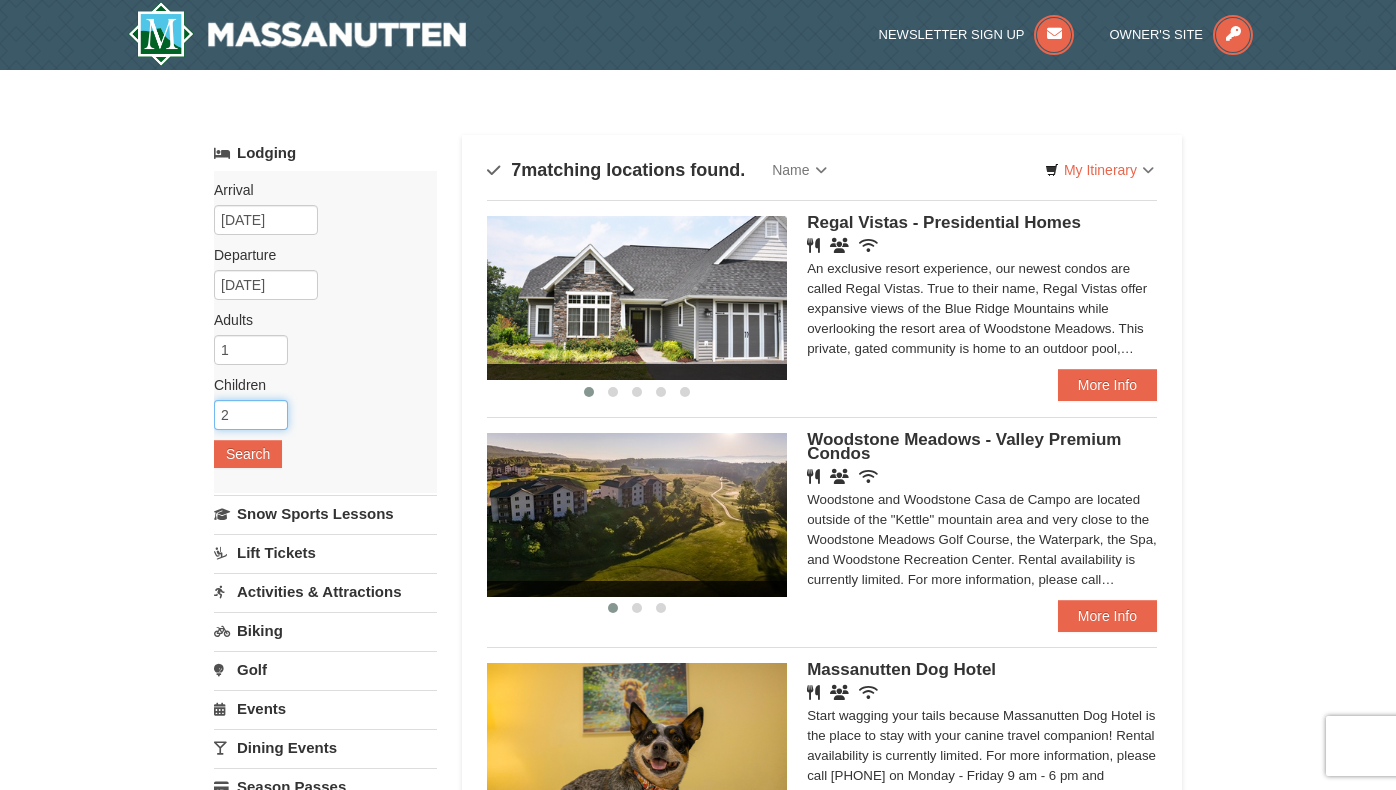 click on "2" at bounding box center (251, 415) 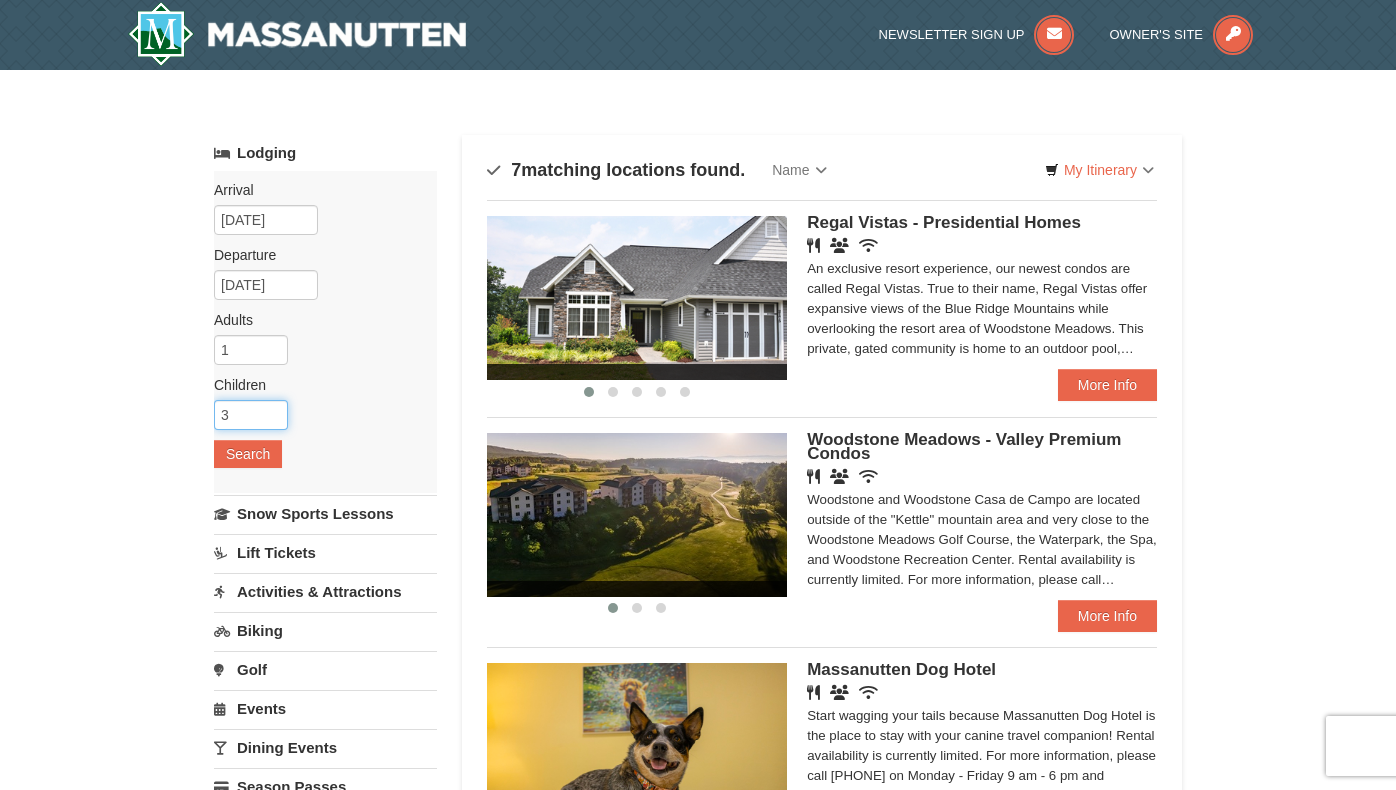 type on "3" 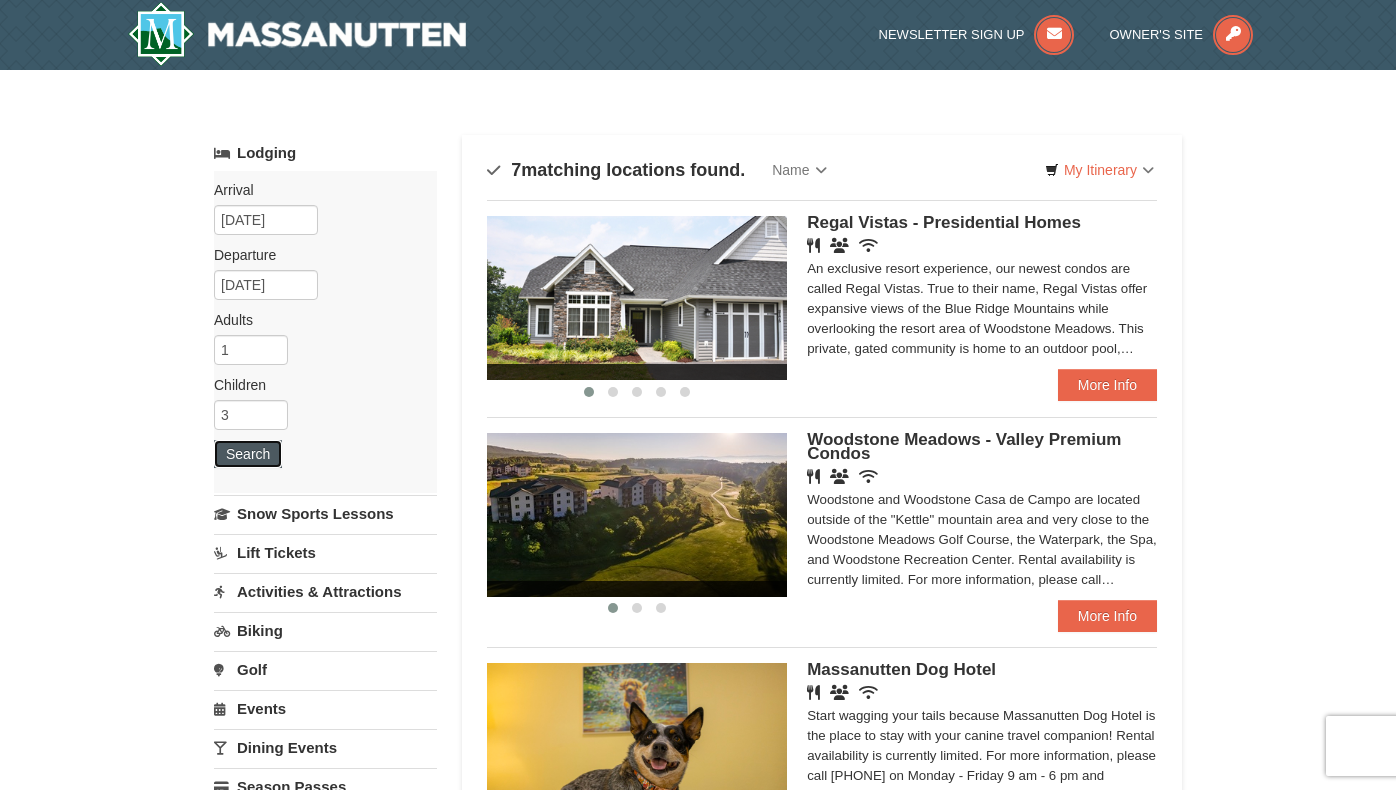 click on "Search" at bounding box center (248, 454) 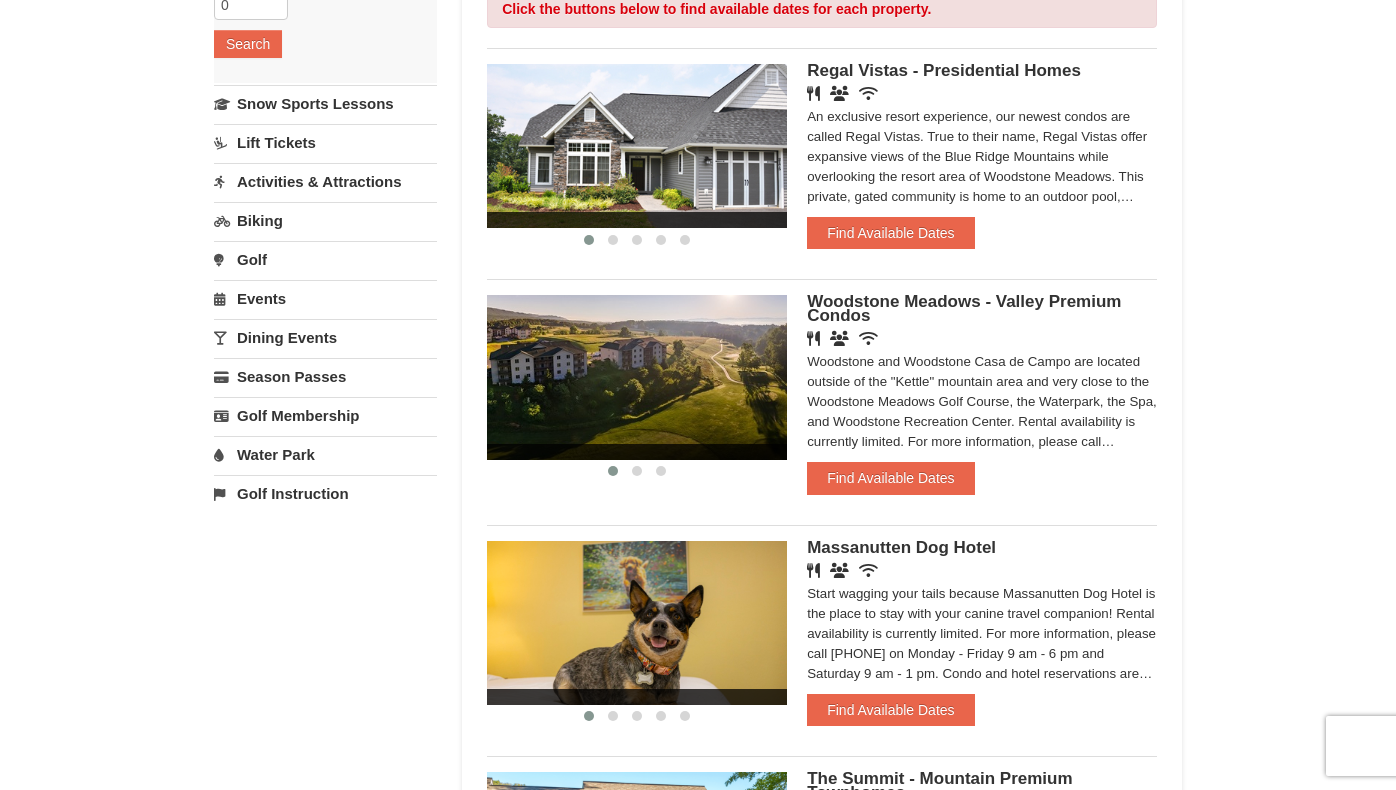 scroll, scrollTop: 411, scrollLeft: 0, axis: vertical 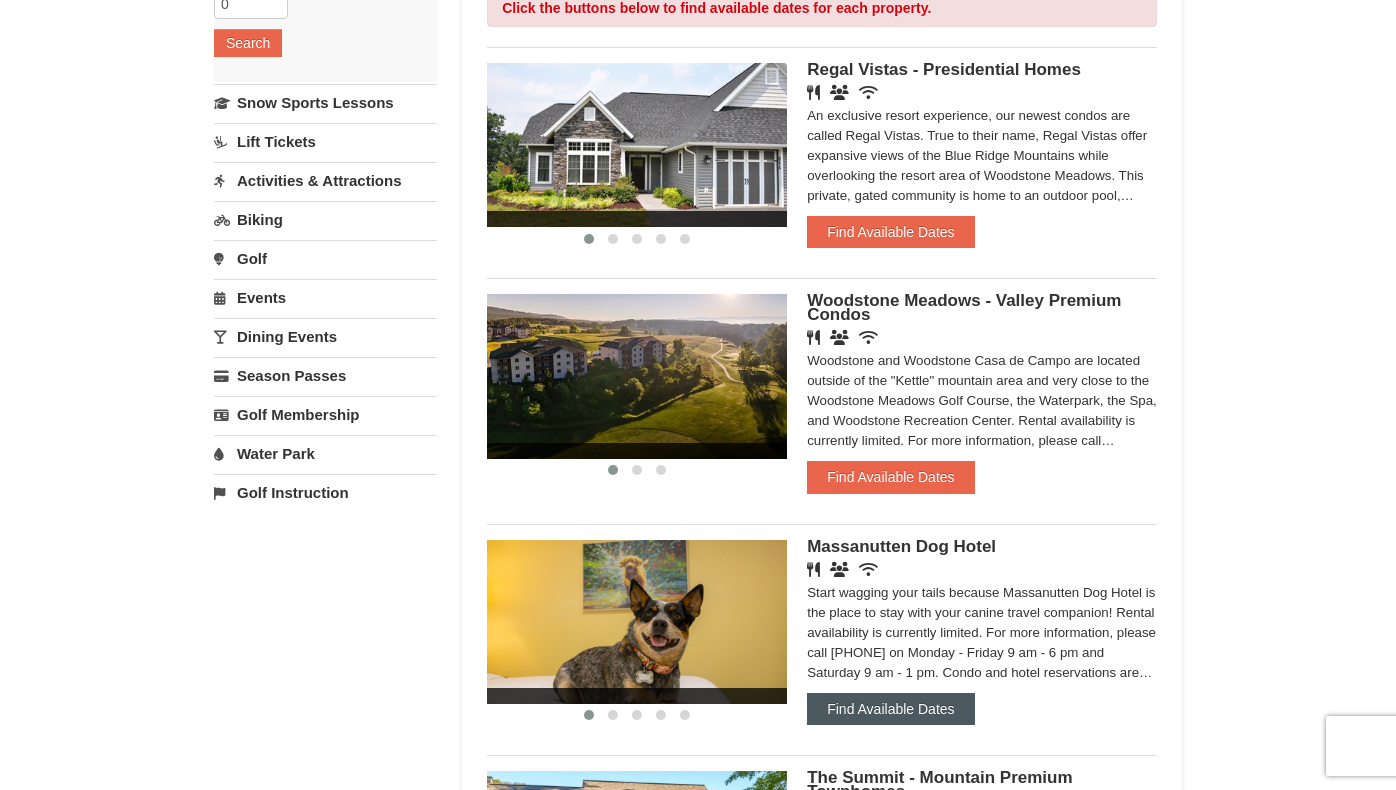 click on "Find Available Dates" at bounding box center [890, 709] 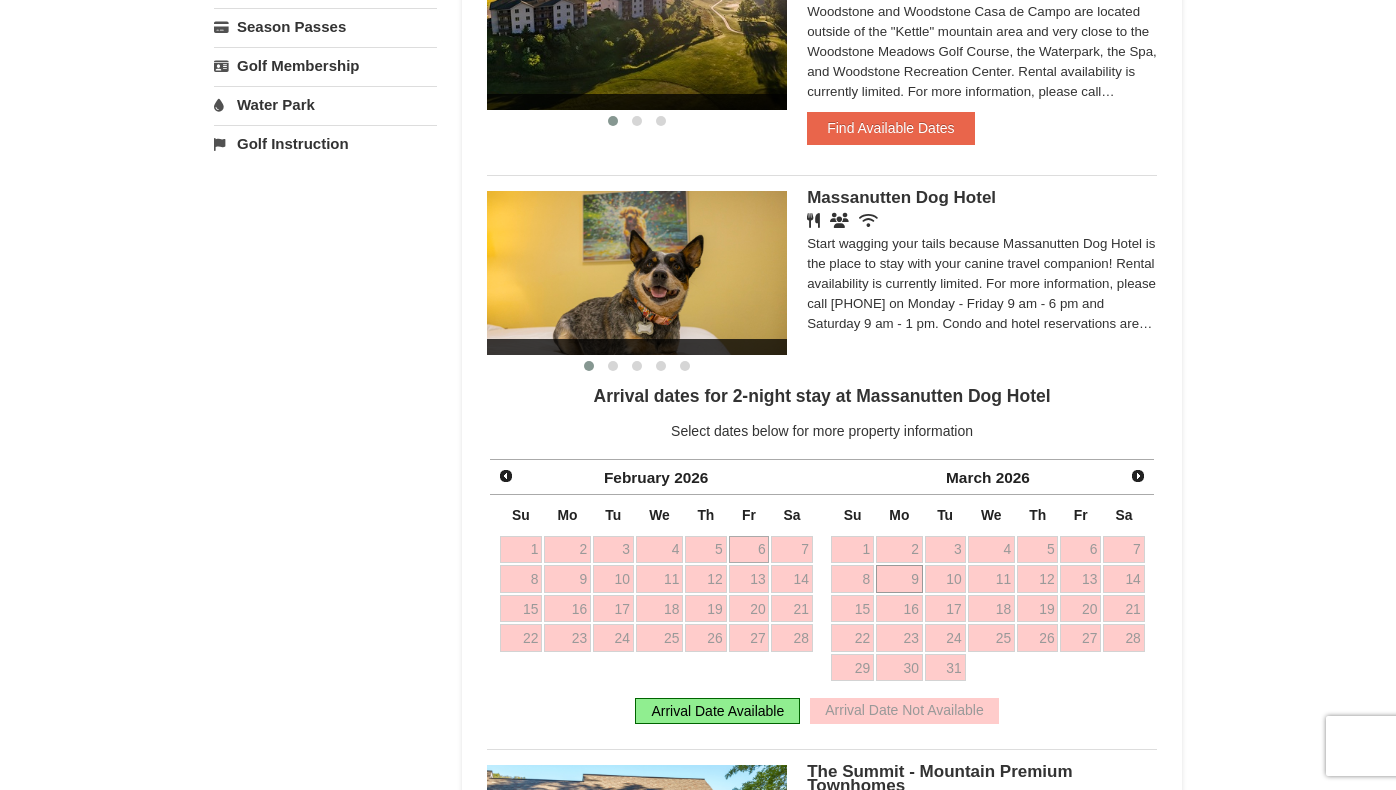 scroll, scrollTop: 854, scrollLeft: 0, axis: vertical 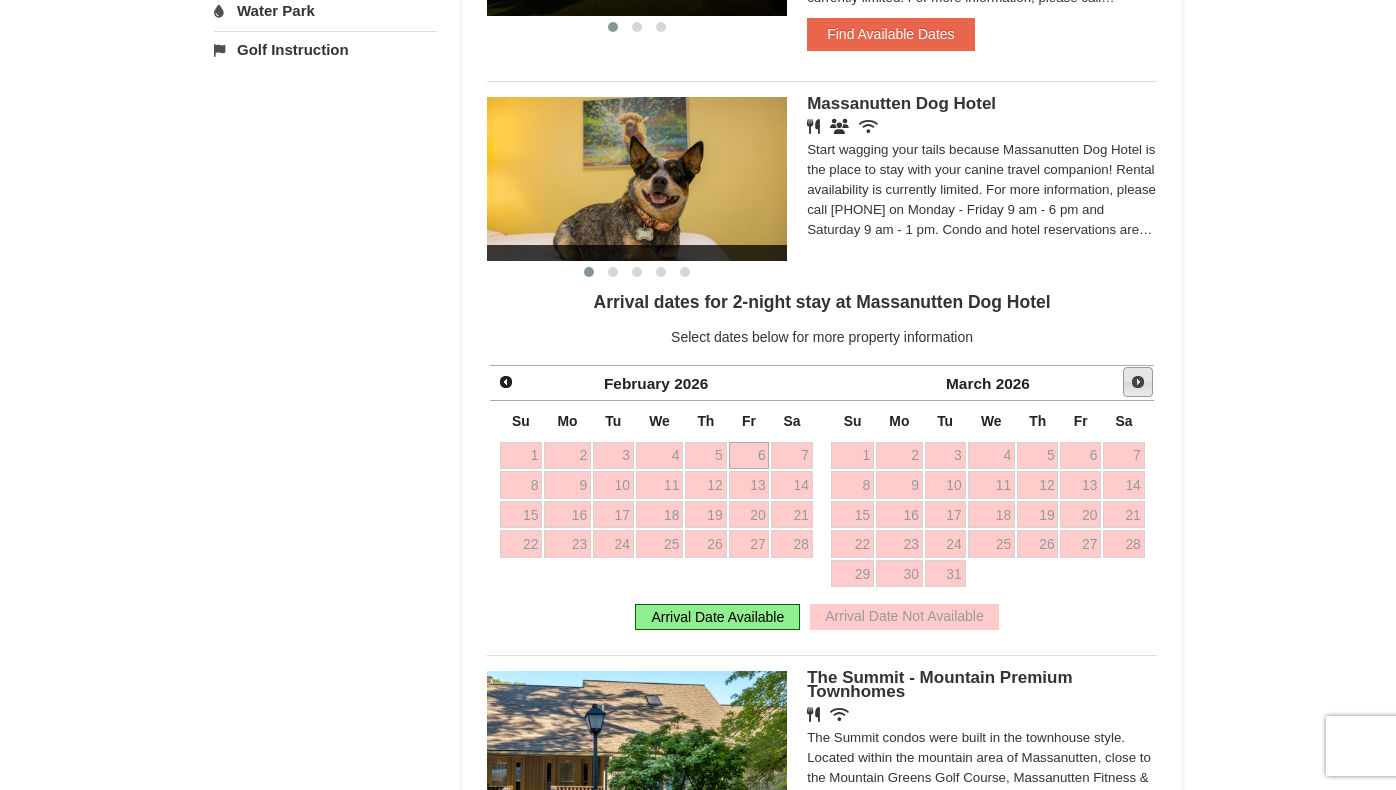 click on "Next" at bounding box center [1138, 382] 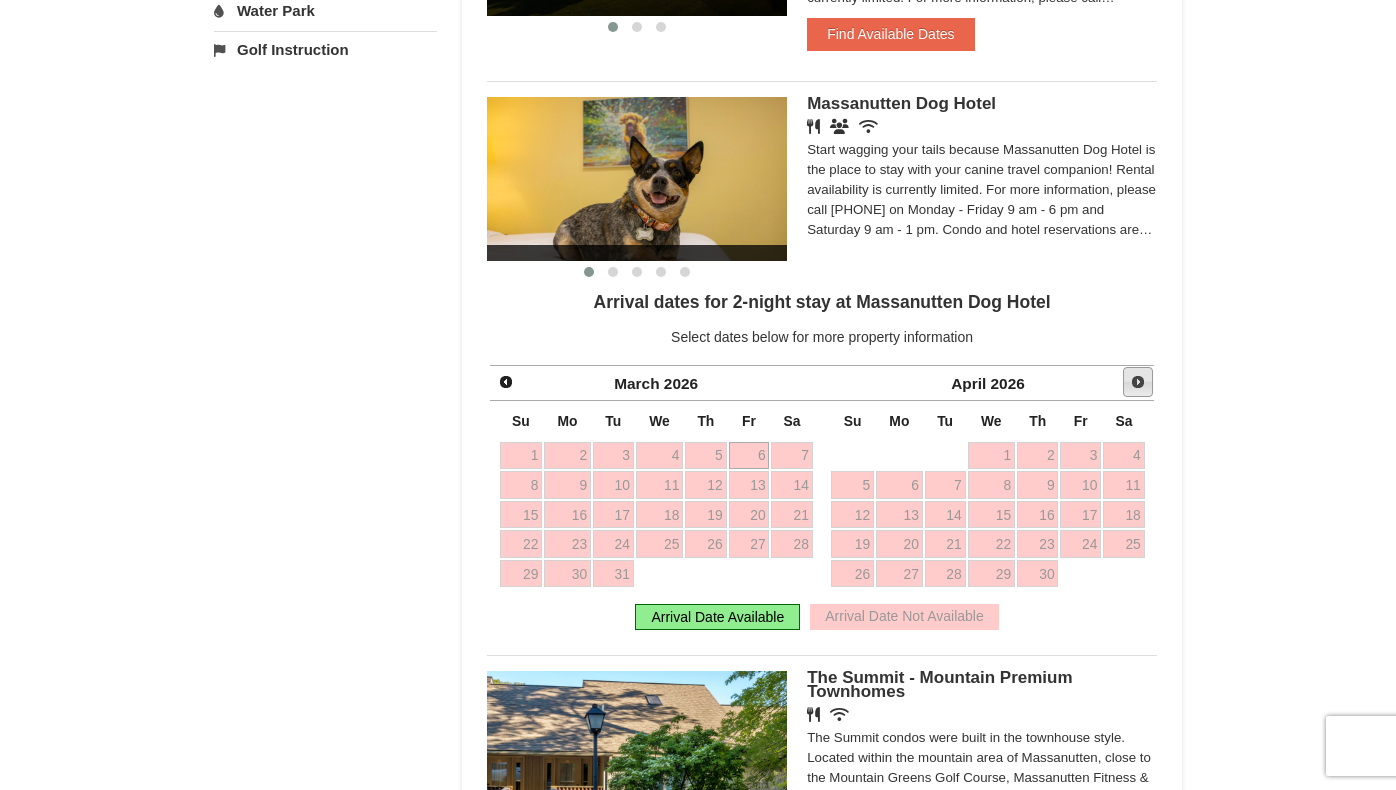 click on "Next" at bounding box center (1138, 382) 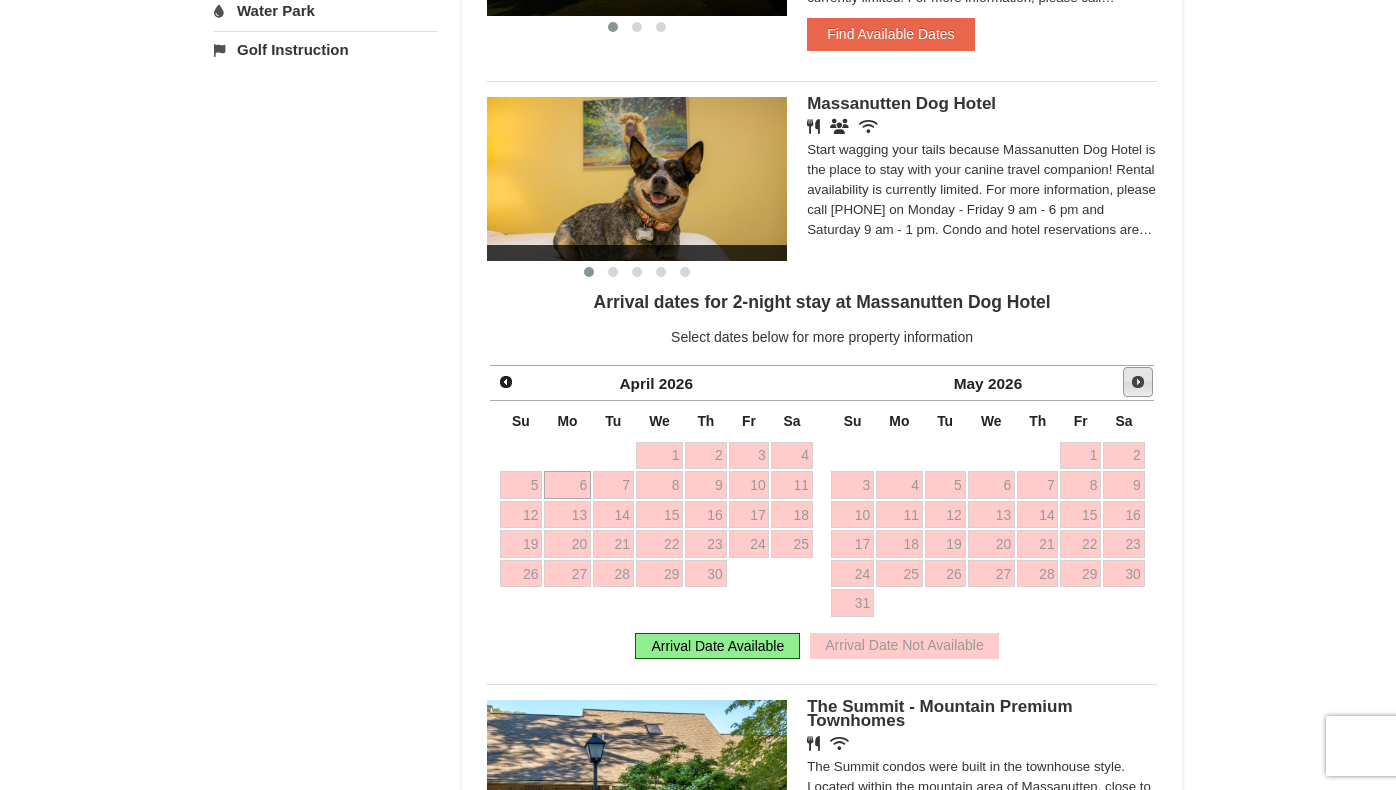 click on "Next" at bounding box center (1138, 382) 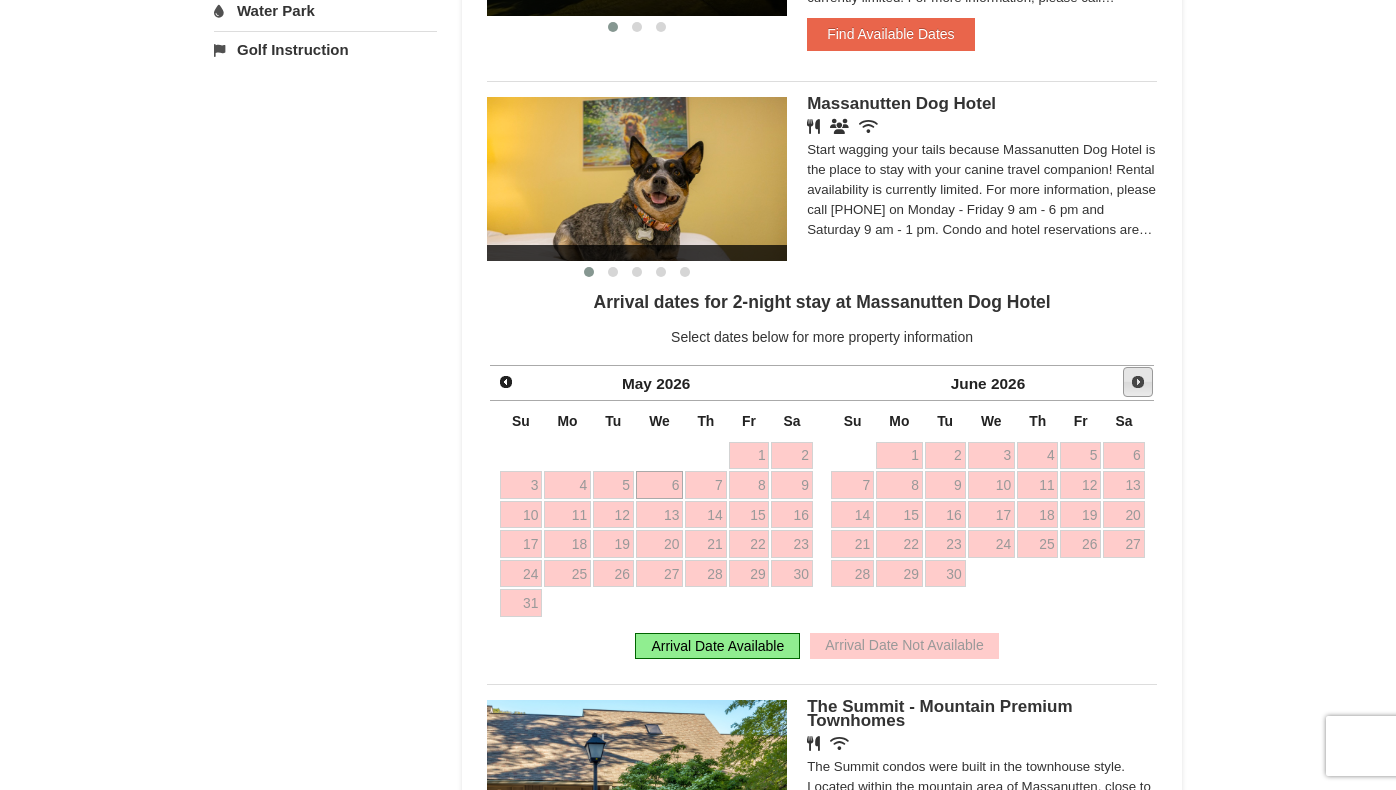 click on "Next" at bounding box center [1138, 382] 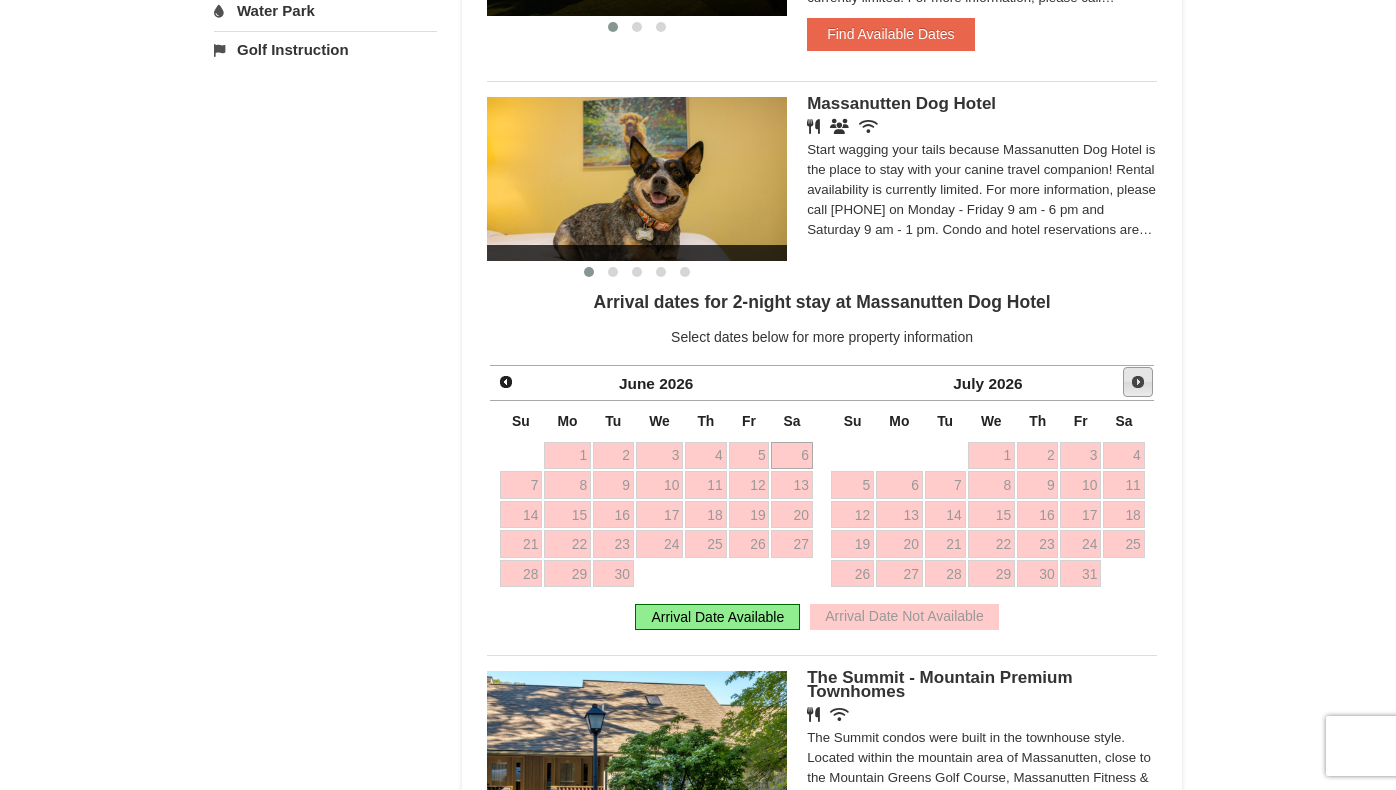 click on "Next" at bounding box center (1138, 382) 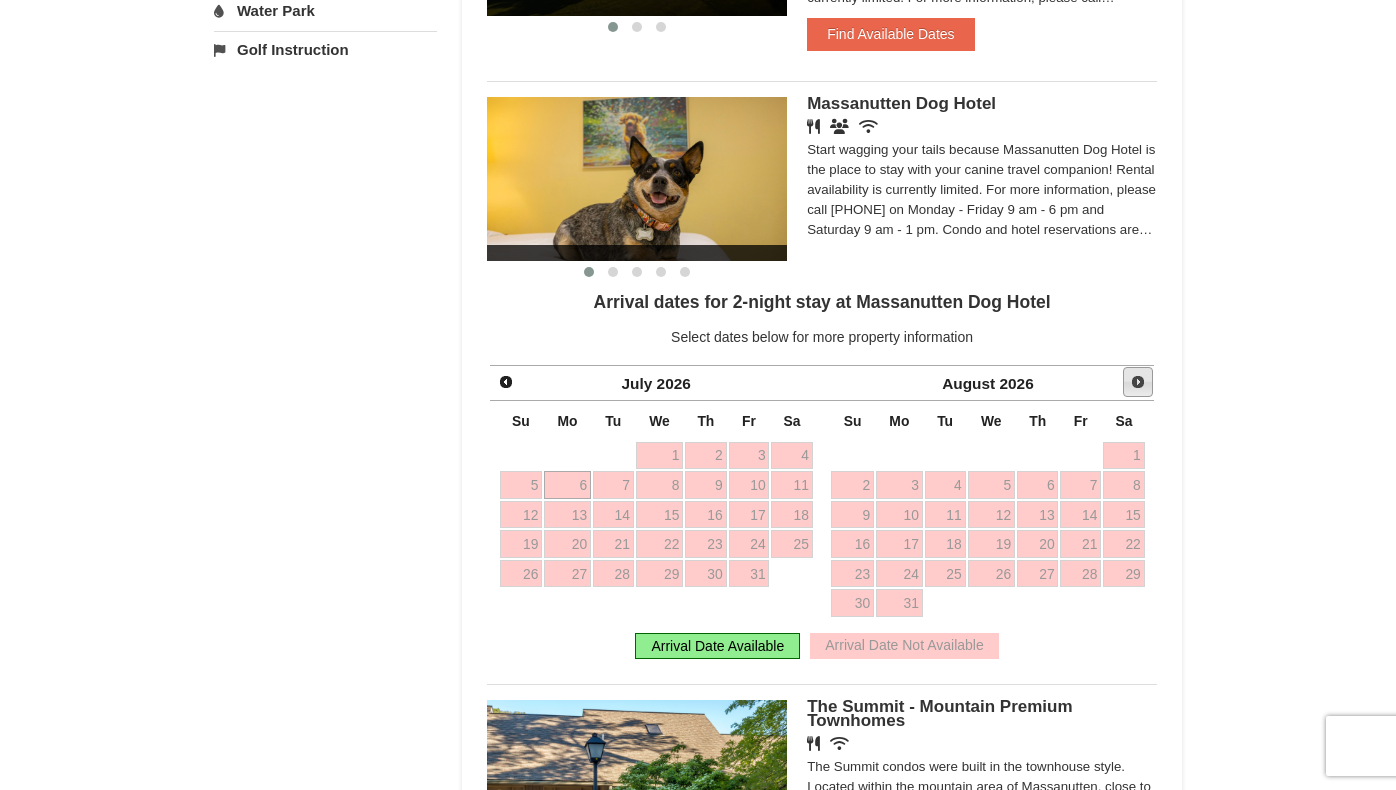 click on "Next" at bounding box center [1138, 382] 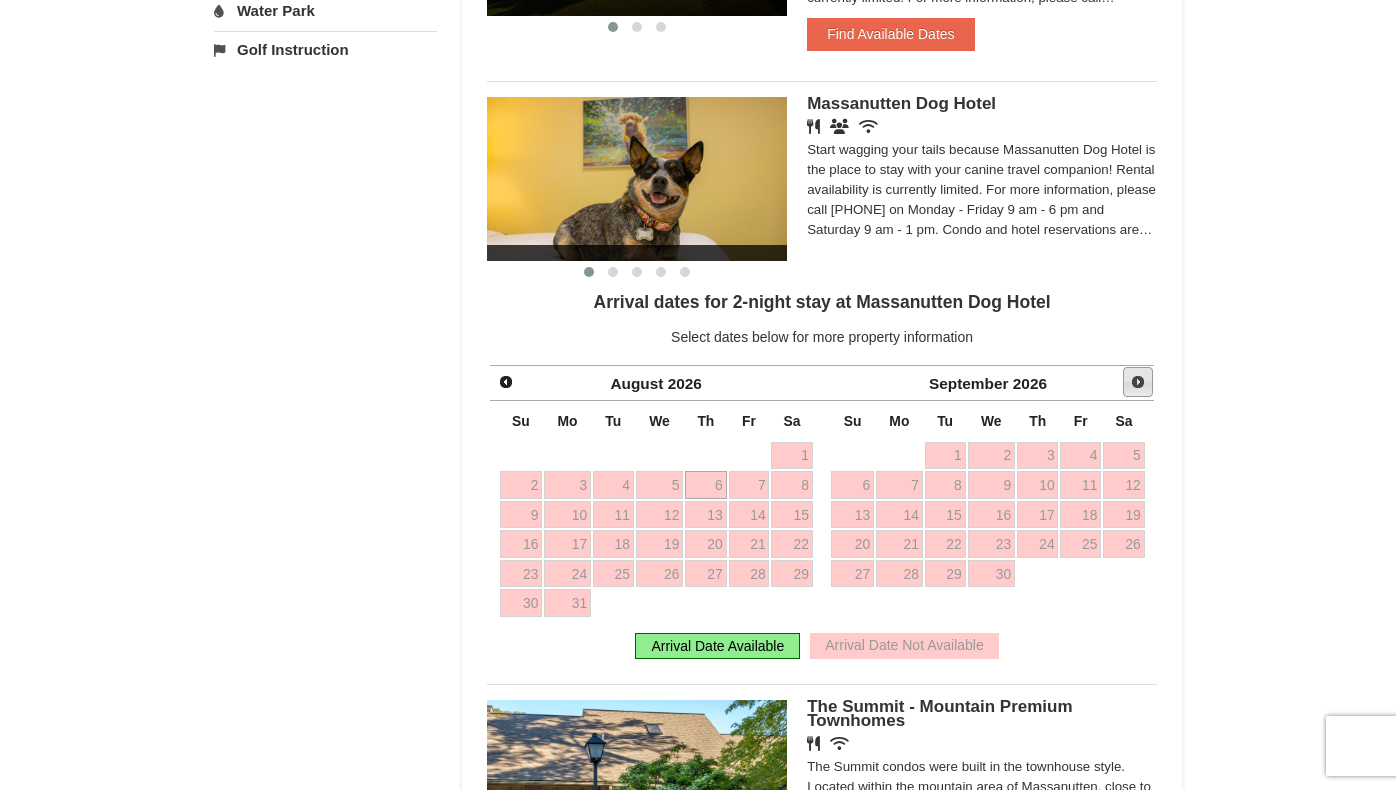 click on "Next" at bounding box center (1138, 382) 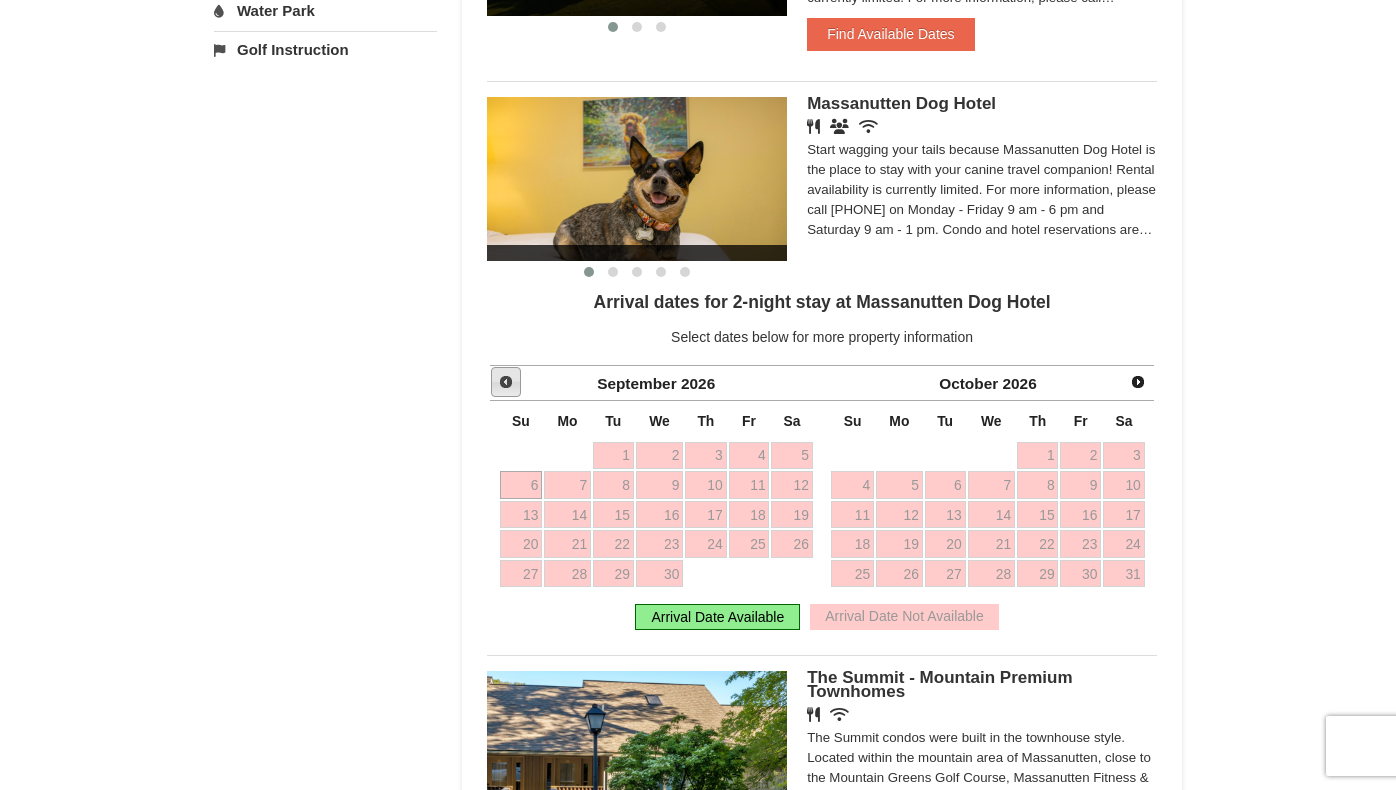 click on "Prev" at bounding box center (506, 382) 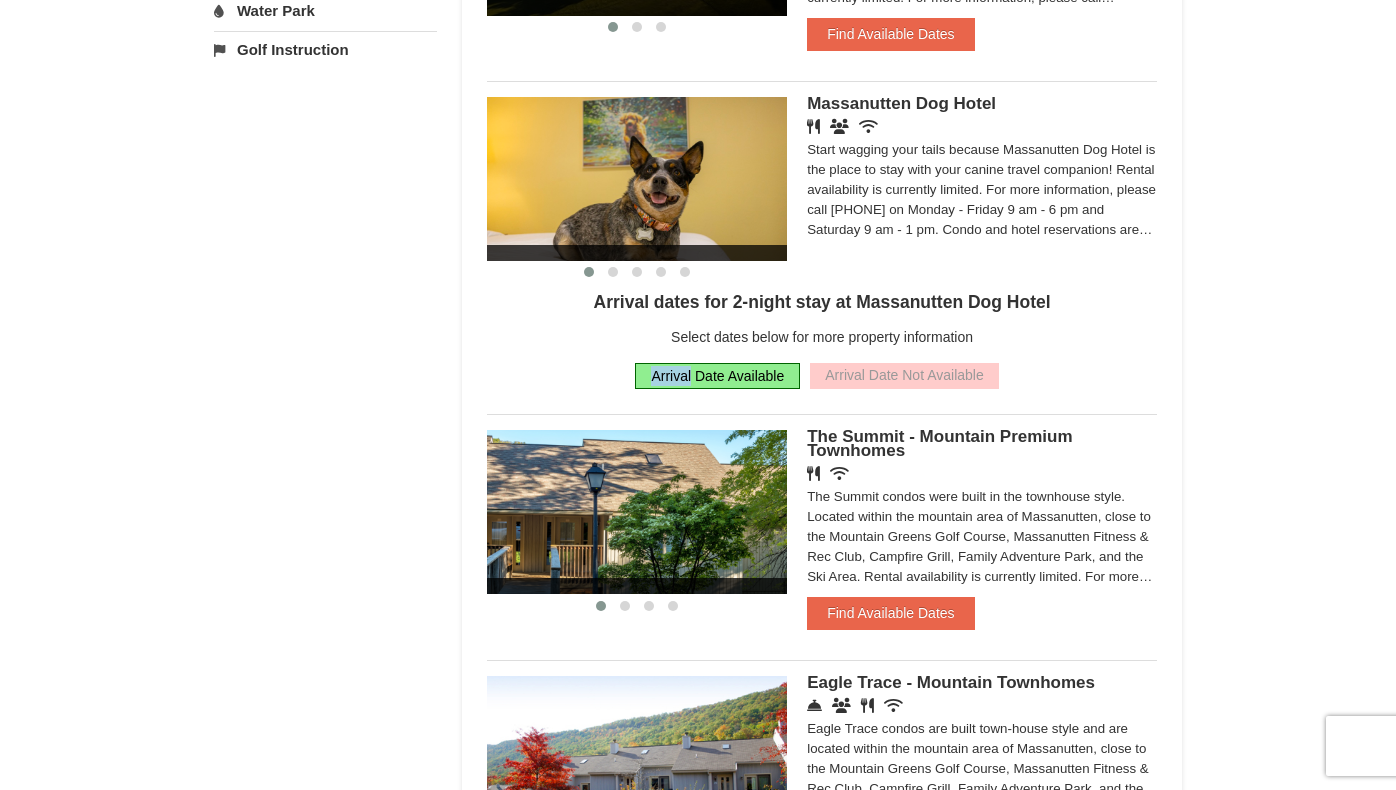 click on "Arrival dates for 2-night stay at Massanutten Dog Hotel Select dates below for more property information Your Selected Arrival Date Your Selected Departure Date Check Availability Prev August   2026 Su Mo Tu We Th Fr Sa 26 27 28 29 30 31 1 2 3 4 5 6 7 8 9 10 11 12 13 14 15 16 17 18 19 20 21 22 23 24 25 26 27 28 29 30 31 1 2 3 4 5 Next September   2026 Su Mo Tu We Th Fr Sa 30 31 1 2 3 4 5 6 7 8 9 10 11 12 13 14 15 16 17 18 19 20 21 22 23 24 25 26 27 28 29 30 1 2 3 4 5 6 7 8 9 10 Arrival Date Available Arrival Date Not Available" at bounding box center (822, 345) 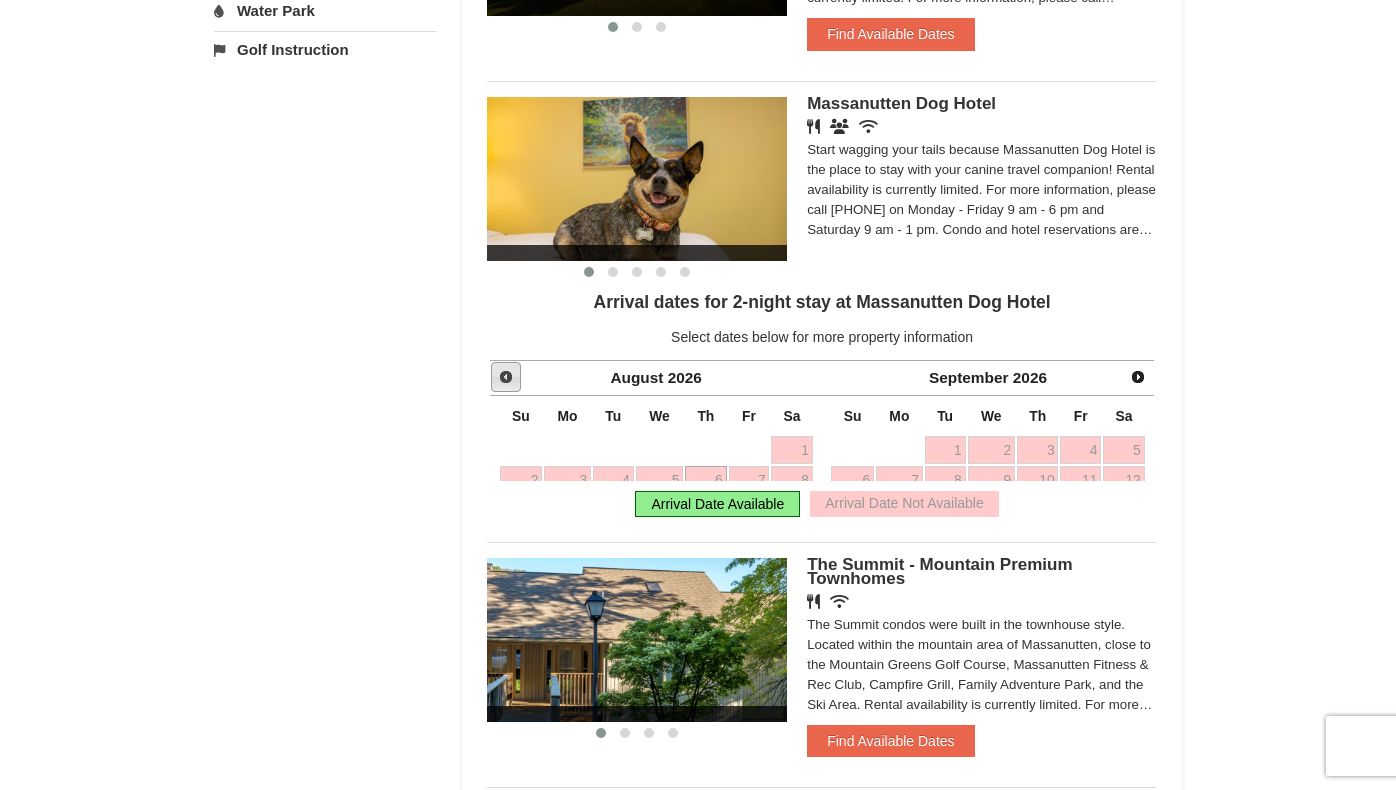click on "Prev" at bounding box center [506, 377] 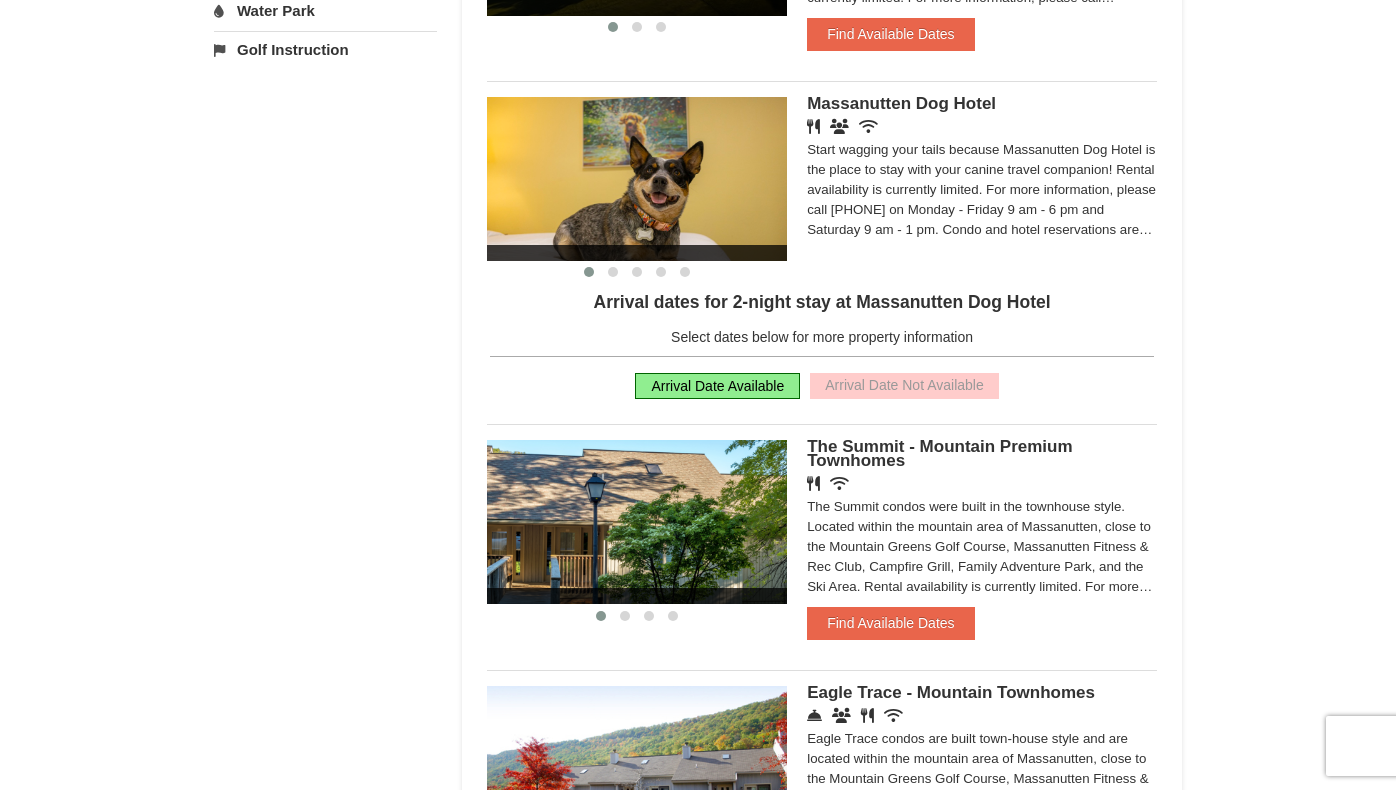 click on "Arrival dates for 2-night stay at Massanutten Dog Hotel Select dates below for more property information Your Selected Arrival Date Your Selected Departure Date Check Availability Prev July   2026 Su Mo Tu We Th Fr Sa 28 29 30 1 2 3 4 5 6 7 8 9 10 11 12 13 14 15 16 17 18 19 20 21 22 23 24 25 26 27 28 29 30 31 1 Next August   2026 Su Mo Tu We Th Fr Sa 26 27 28 29 30 31 1 2 3 4 5 6 7 8 9 10 11 12 13 14 15 16 17 18 19 20 21 22 23 24 25 26 27 28 29 30 31 1 2 3 4 5 Arrival Date Available Arrival Date Not Available" at bounding box center (822, 350) 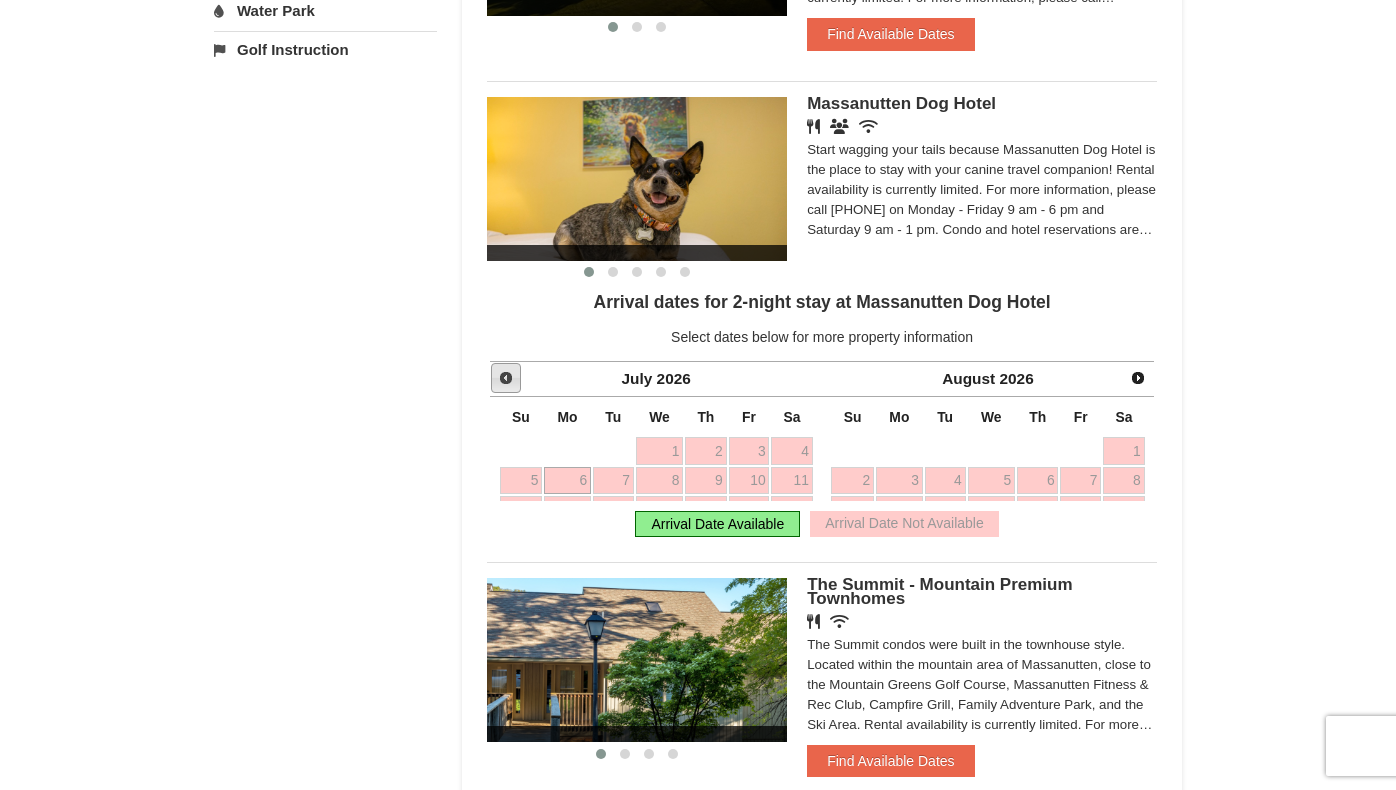 click on "Prev" at bounding box center (506, 378) 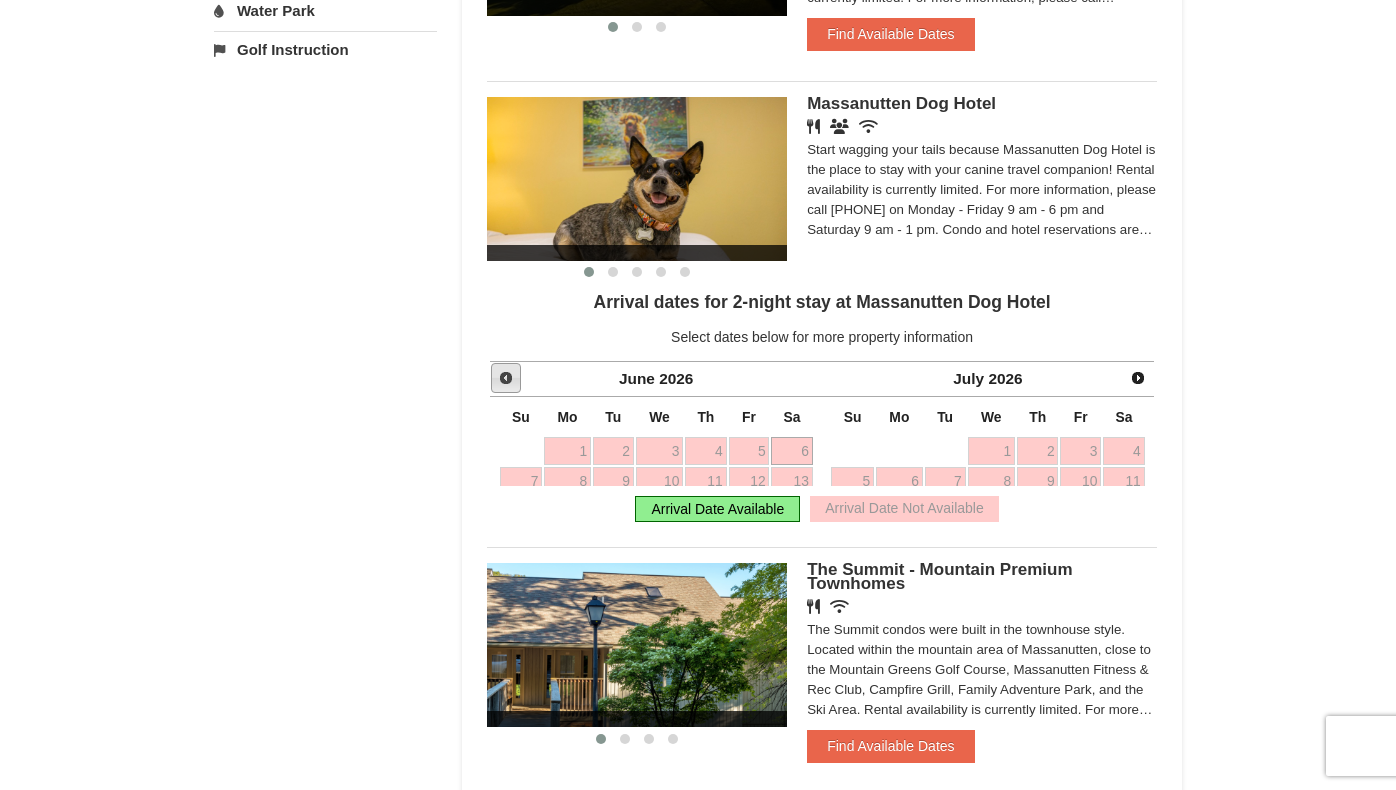 click on "Prev" at bounding box center (506, 378) 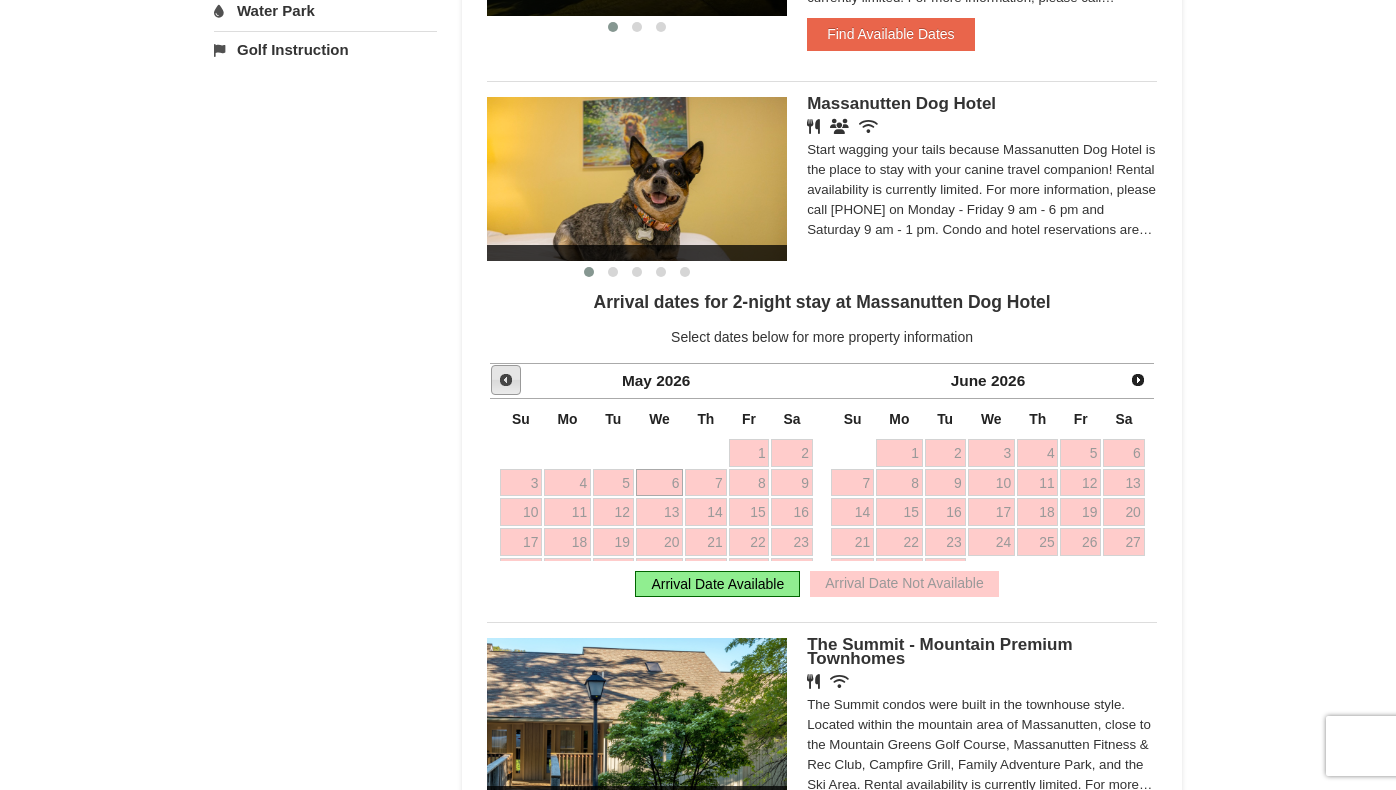 click on "Prev" at bounding box center [506, 380] 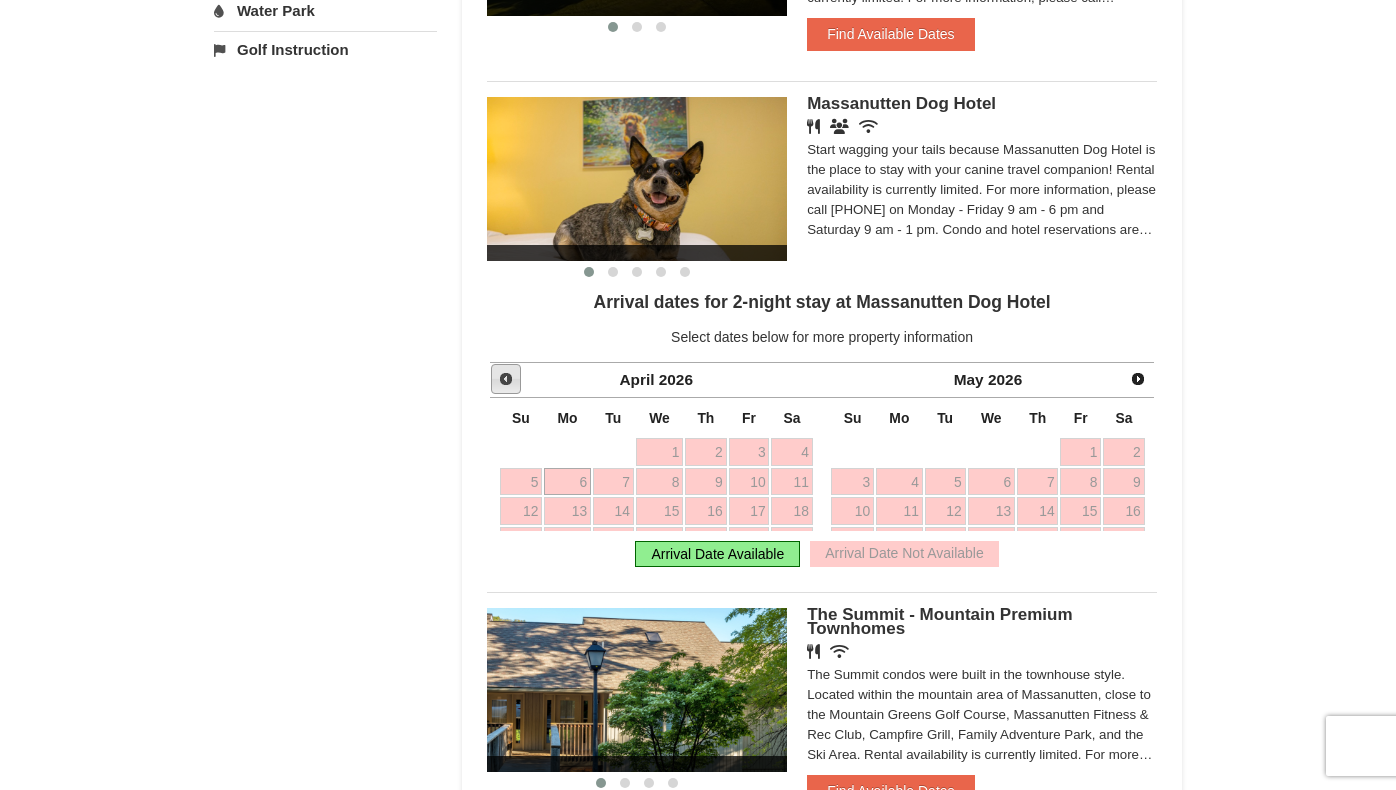 click on "Prev" at bounding box center [506, 379] 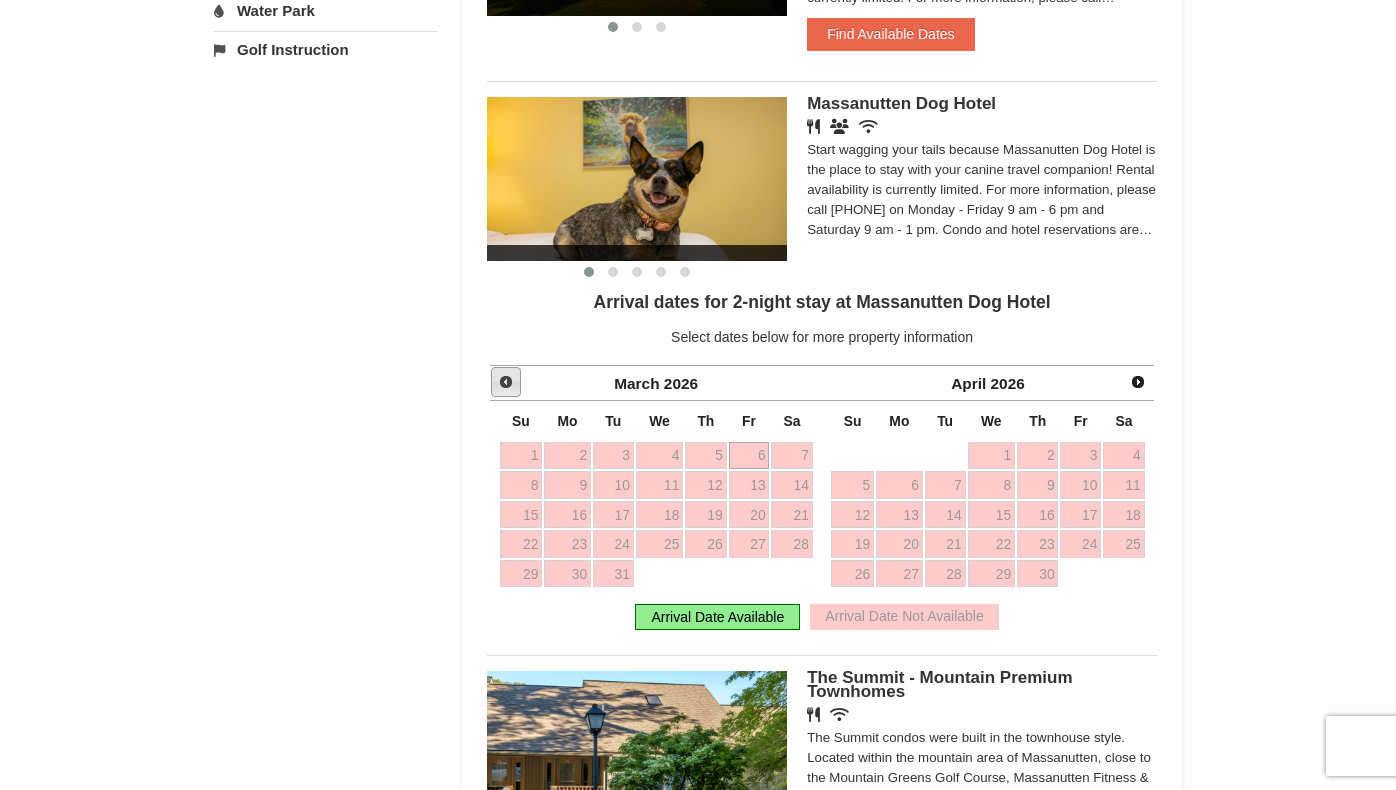 click on "Prev" at bounding box center [506, 382] 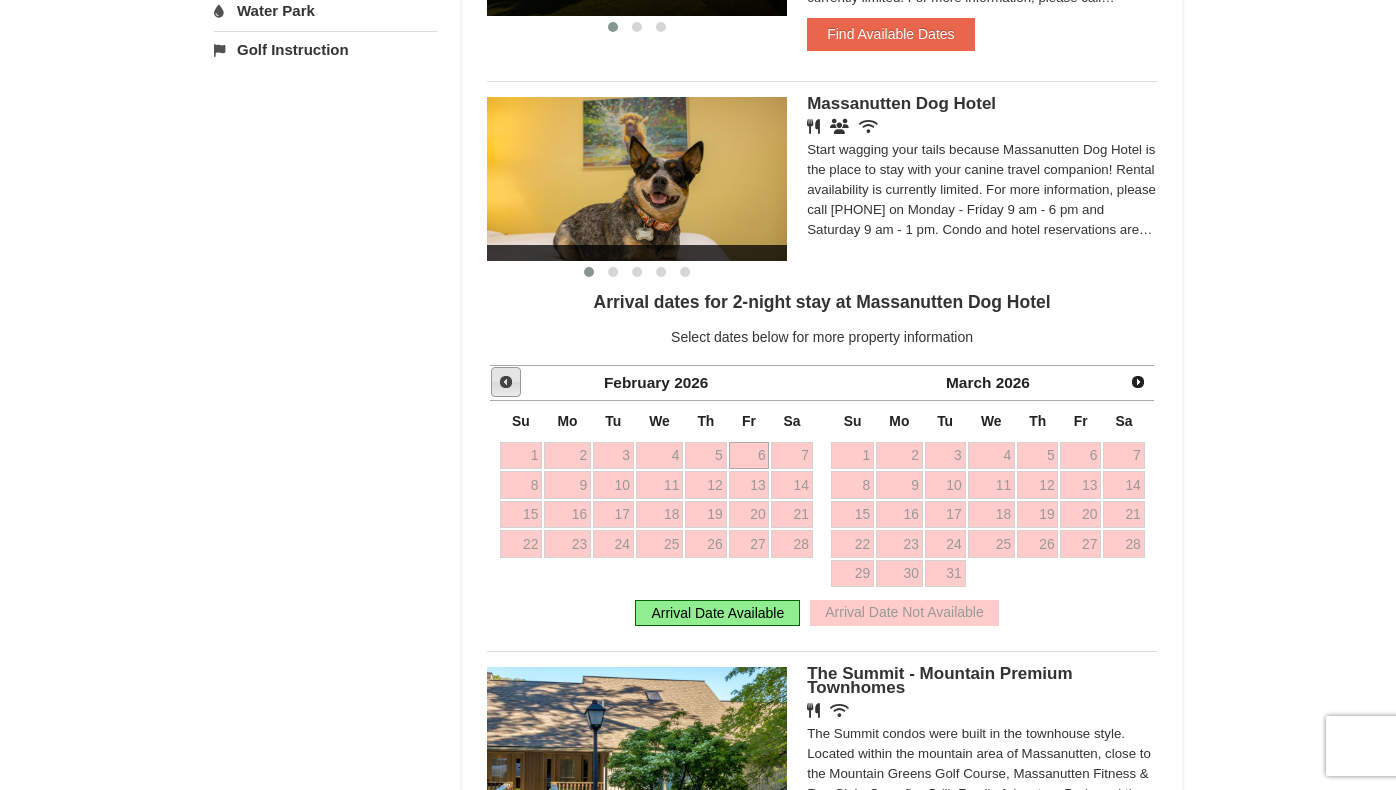 click on "Prev" at bounding box center [506, 382] 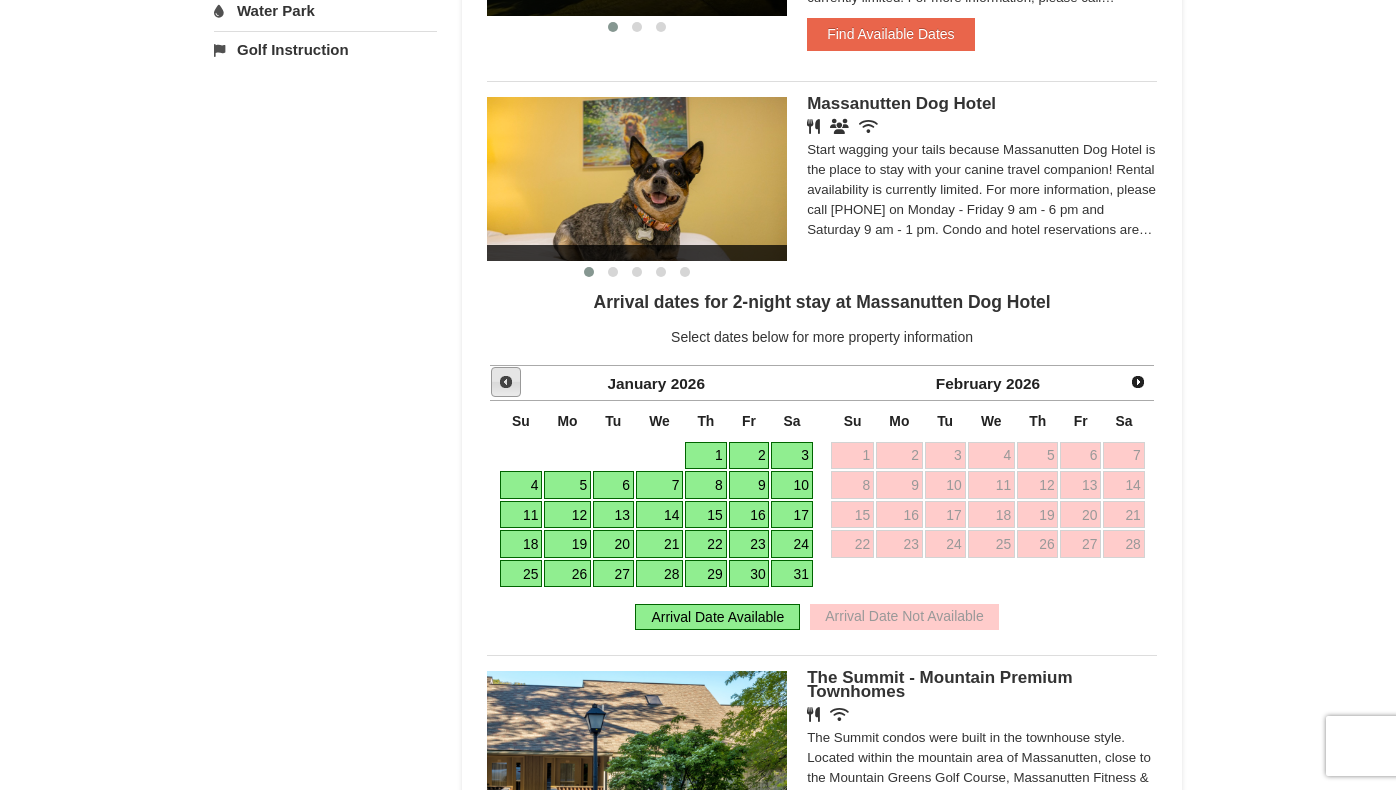 click on "Prev" at bounding box center [506, 382] 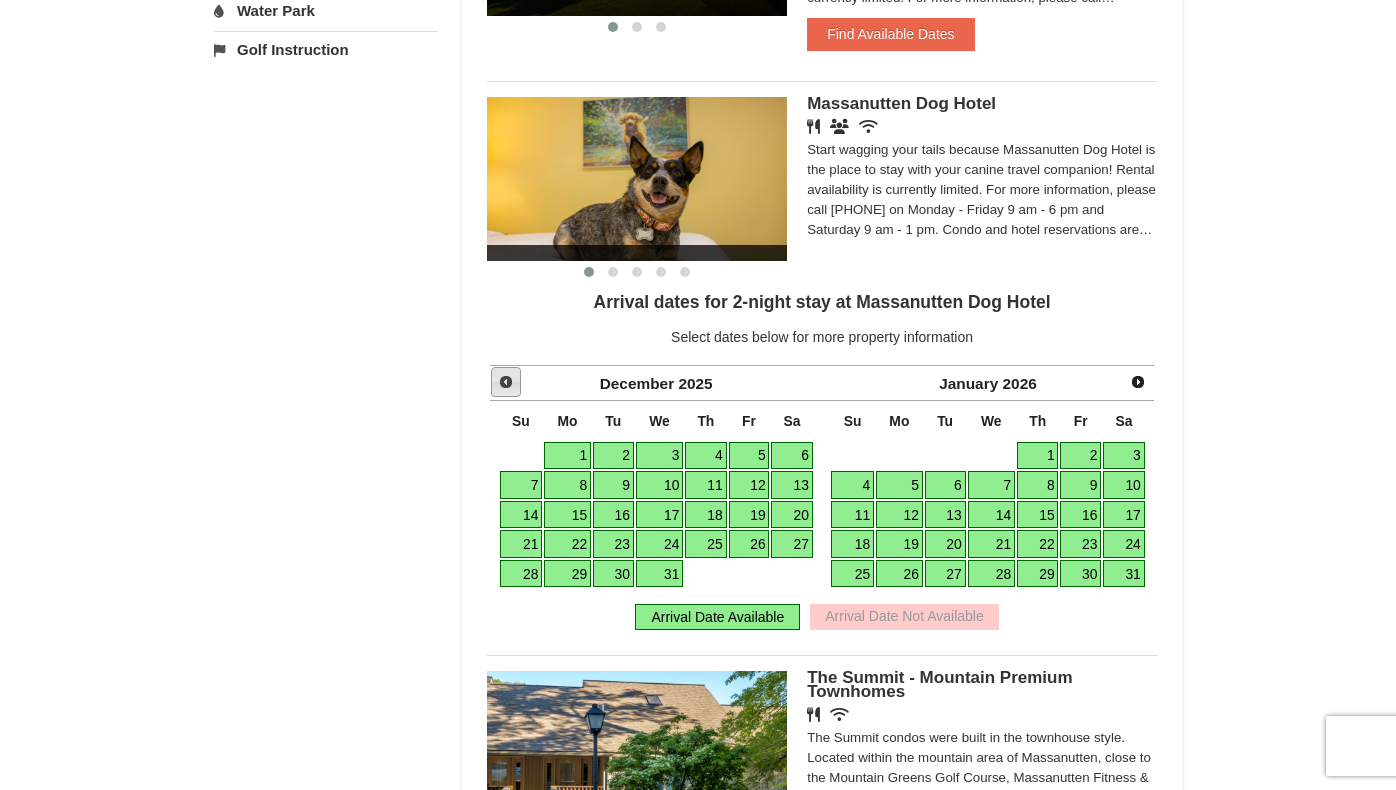 click on "Prev" at bounding box center [506, 382] 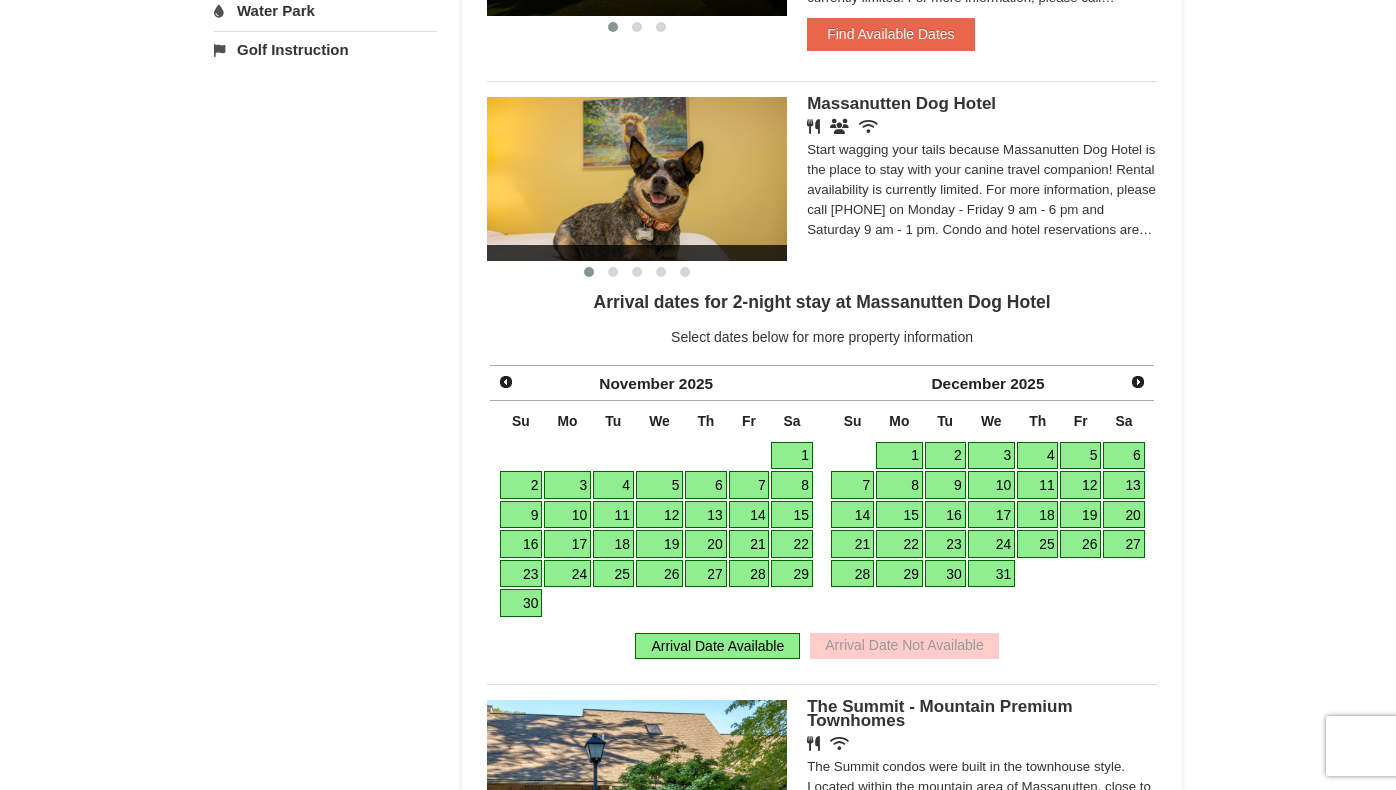 click on "5" at bounding box center (1080, 456) 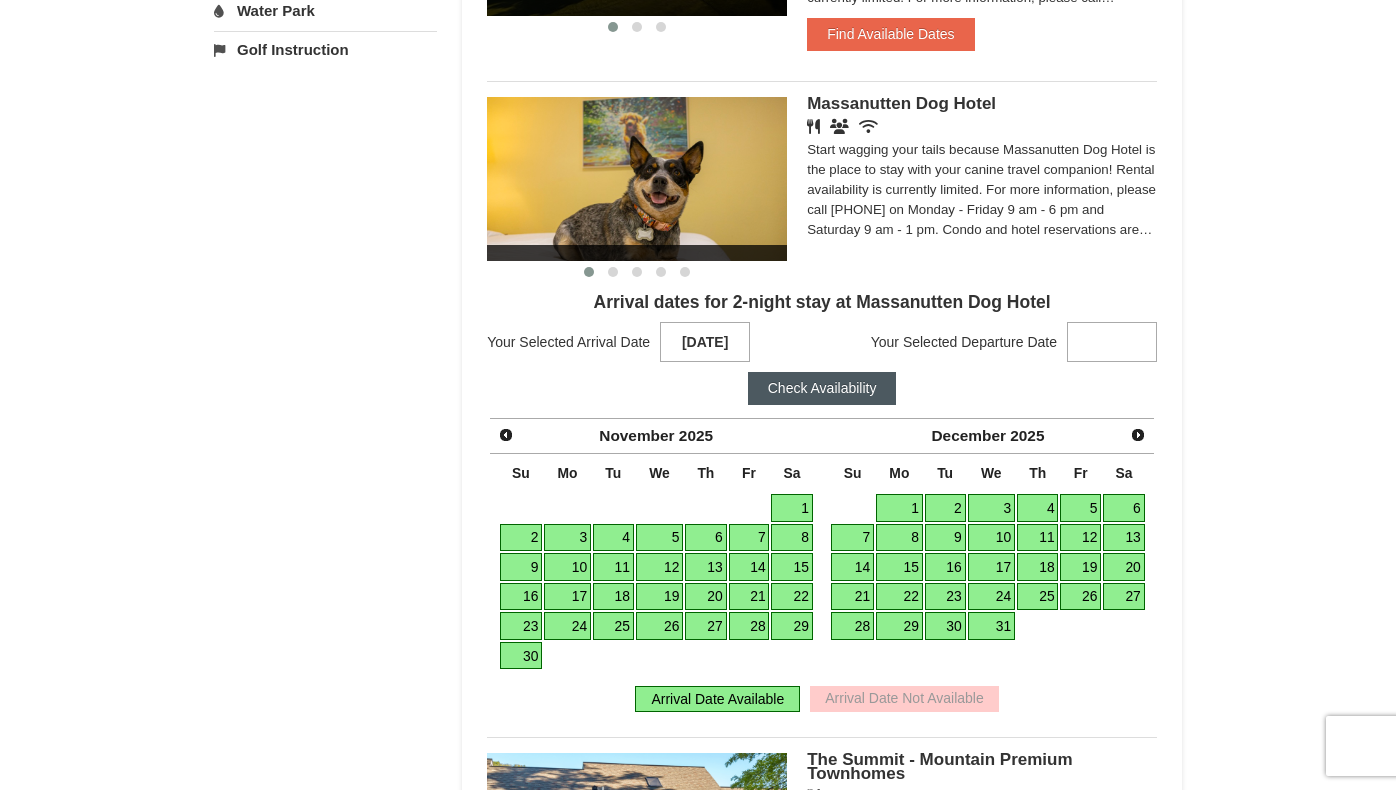 click on "7" at bounding box center (852, 538) 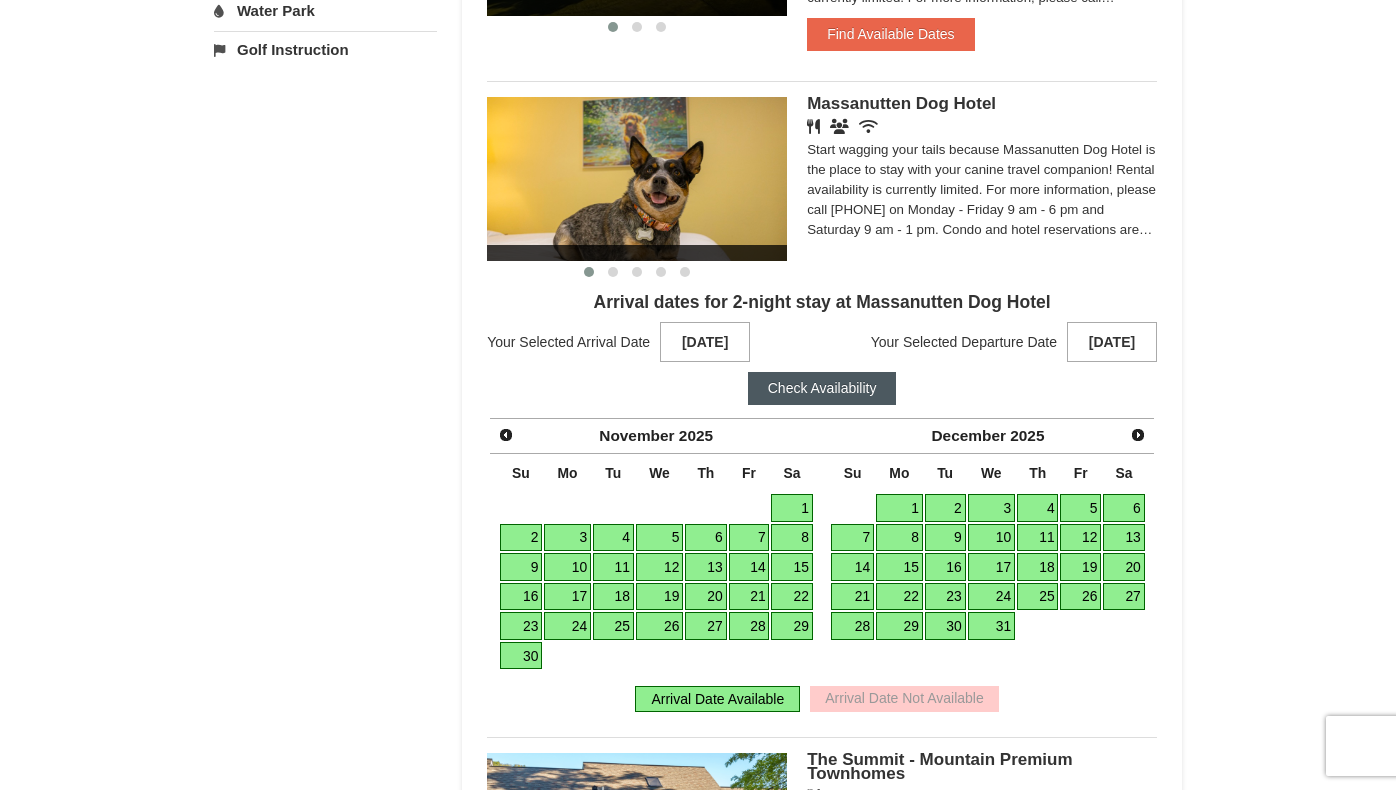 click on "Check Availability" at bounding box center (822, 388) 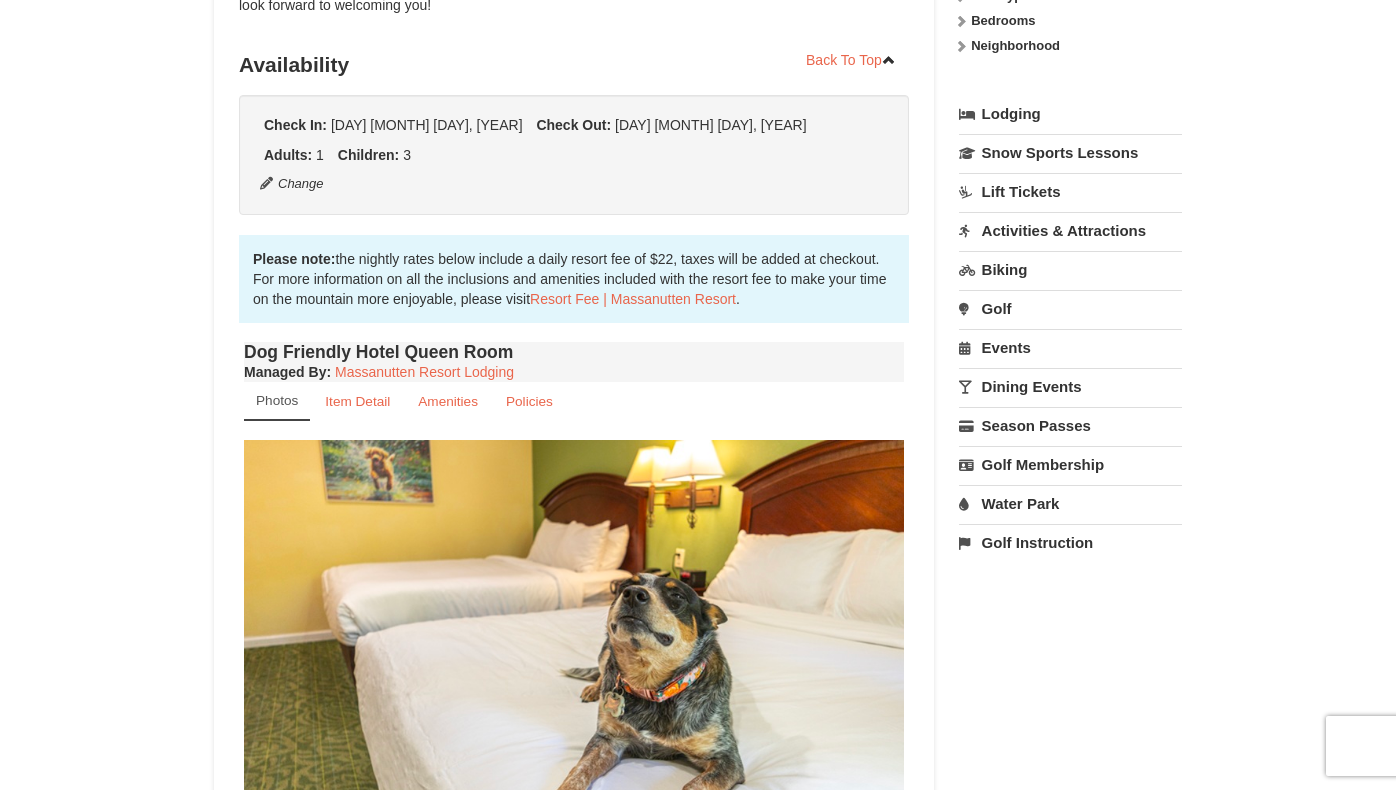 scroll, scrollTop: 402, scrollLeft: 0, axis: vertical 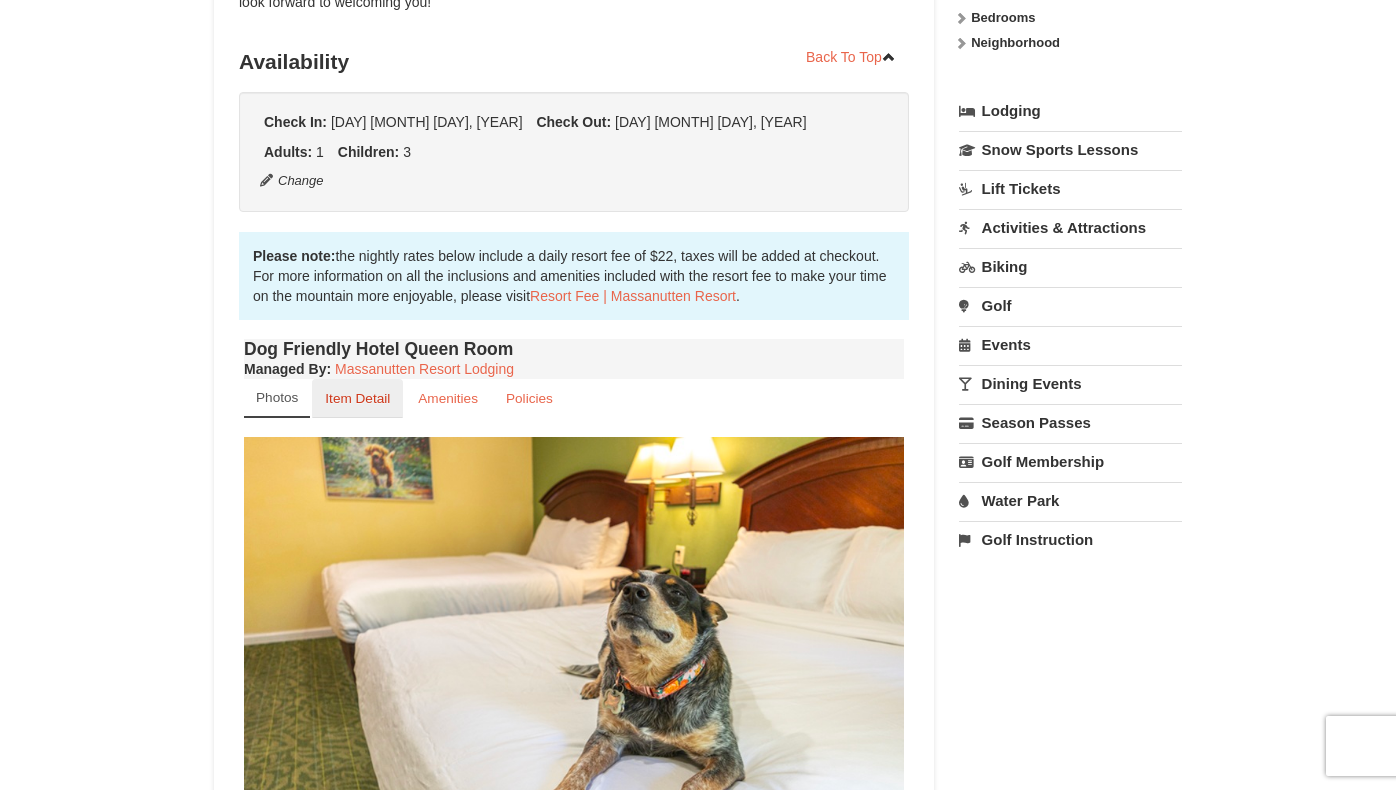 click on "Item Detail" at bounding box center (357, 398) 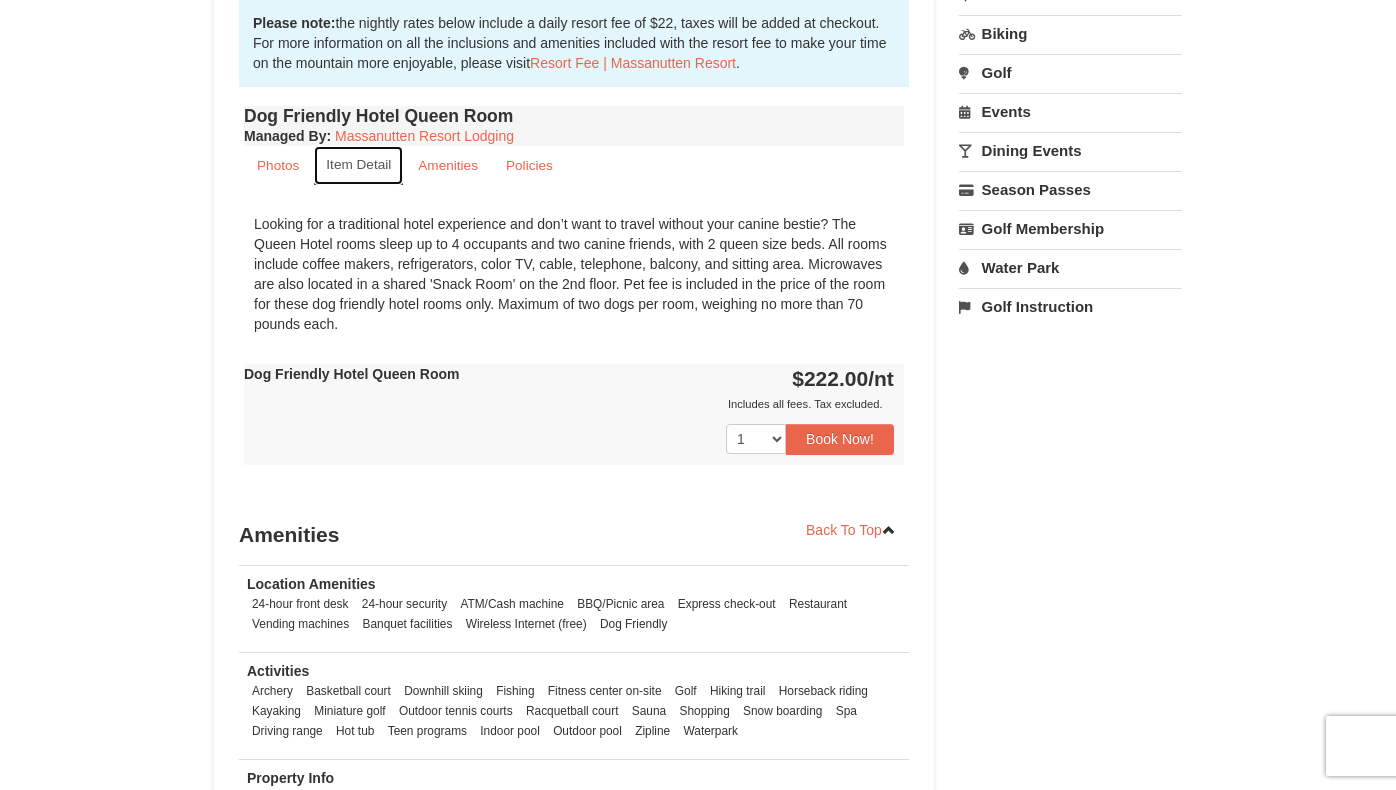 scroll, scrollTop: 636, scrollLeft: 0, axis: vertical 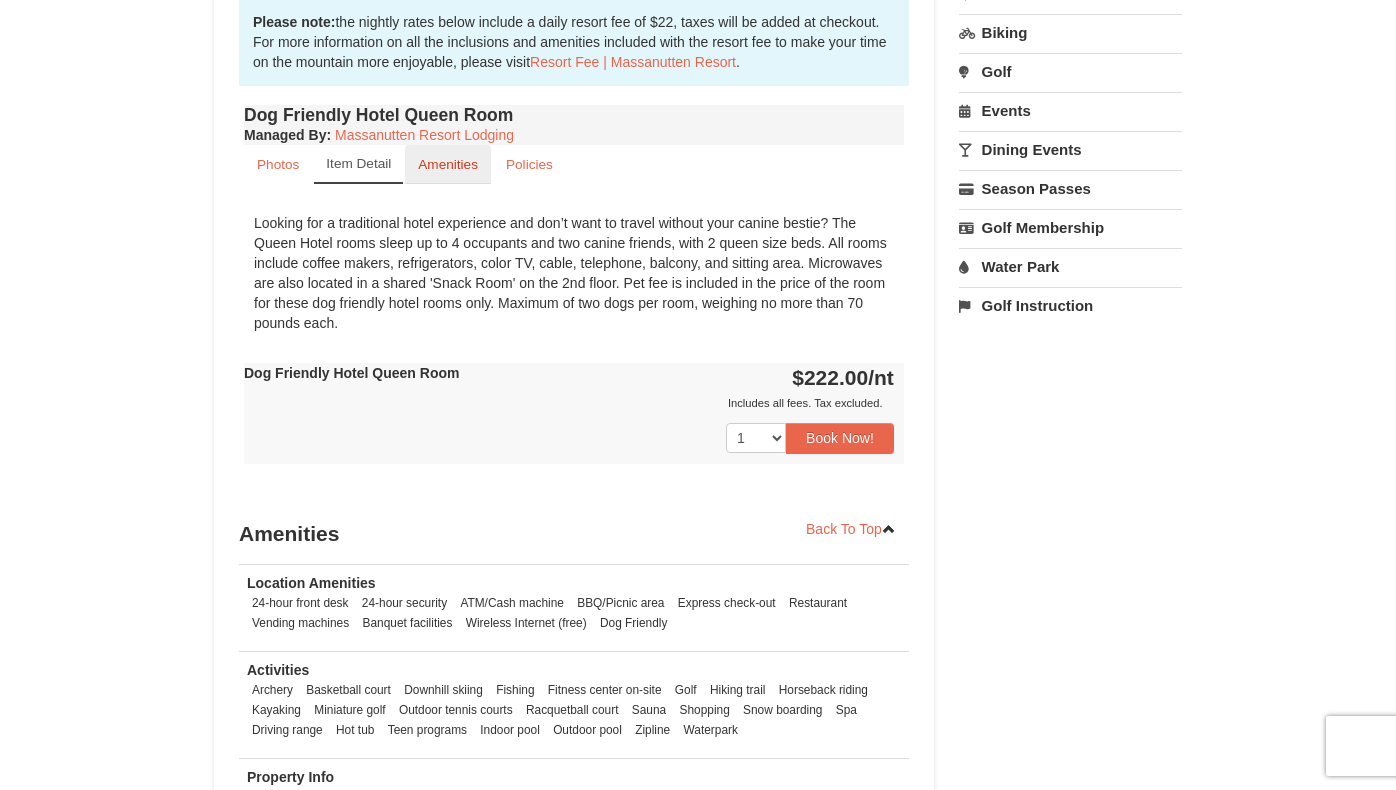 click on "Amenities" at bounding box center (448, 164) 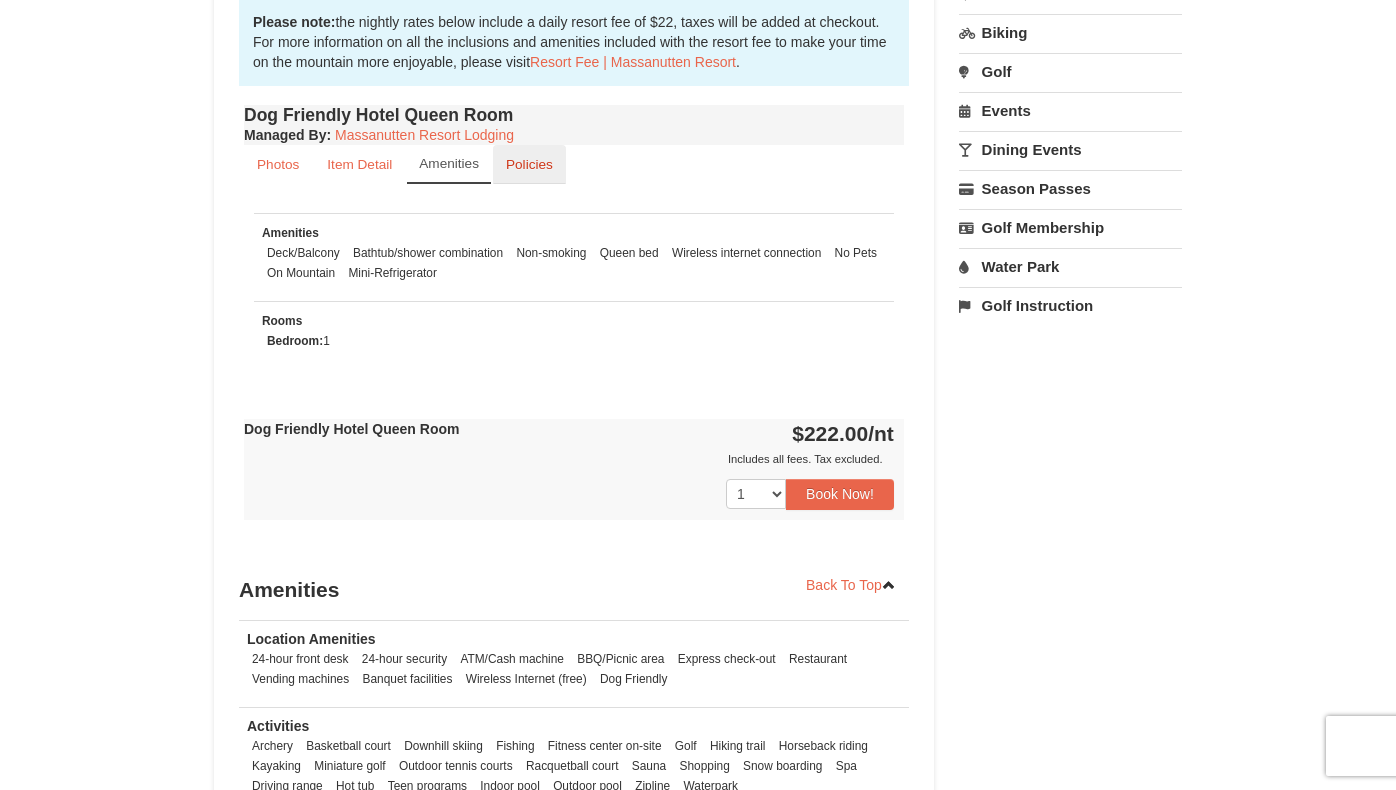 click on "Policies" at bounding box center (529, 164) 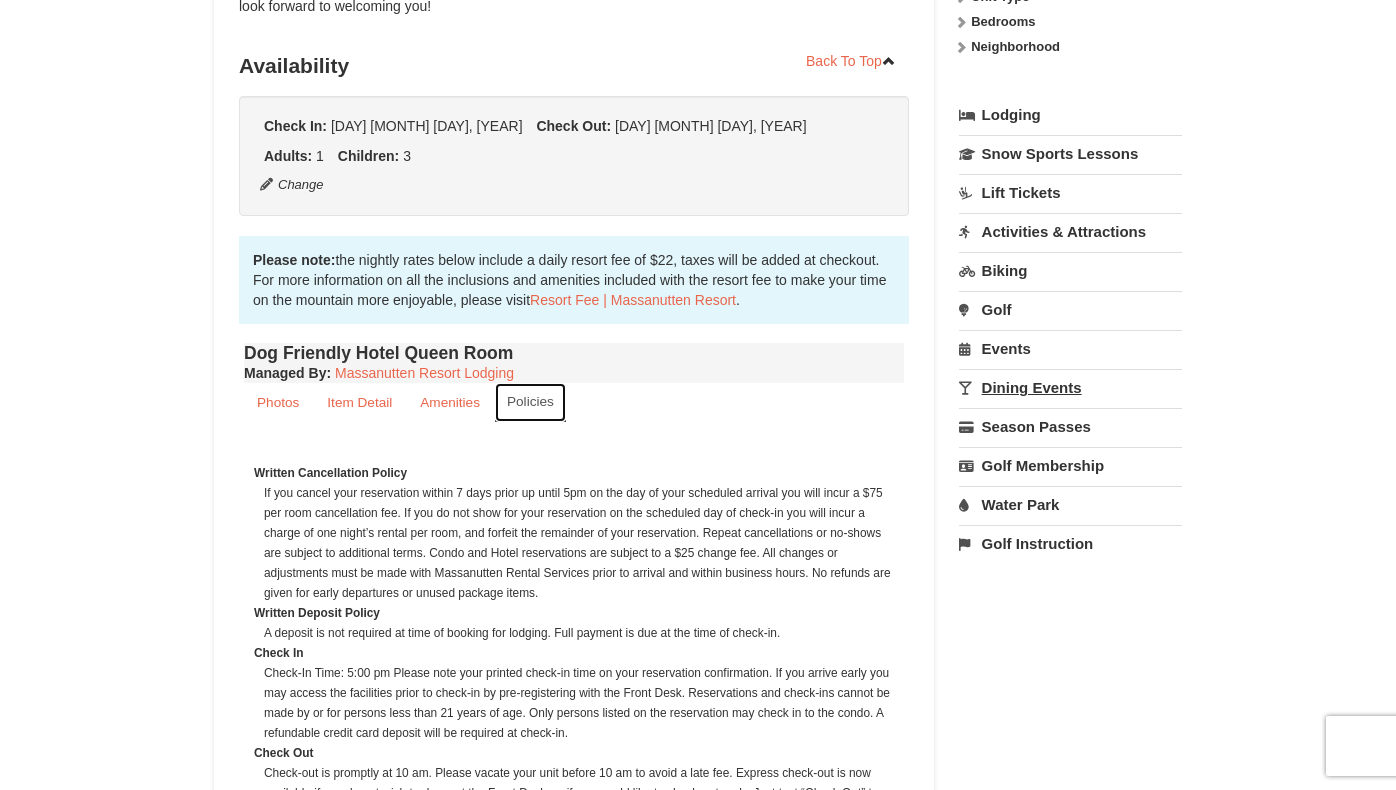 scroll, scrollTop: 359, scrollLeft: 0, axis: vertical 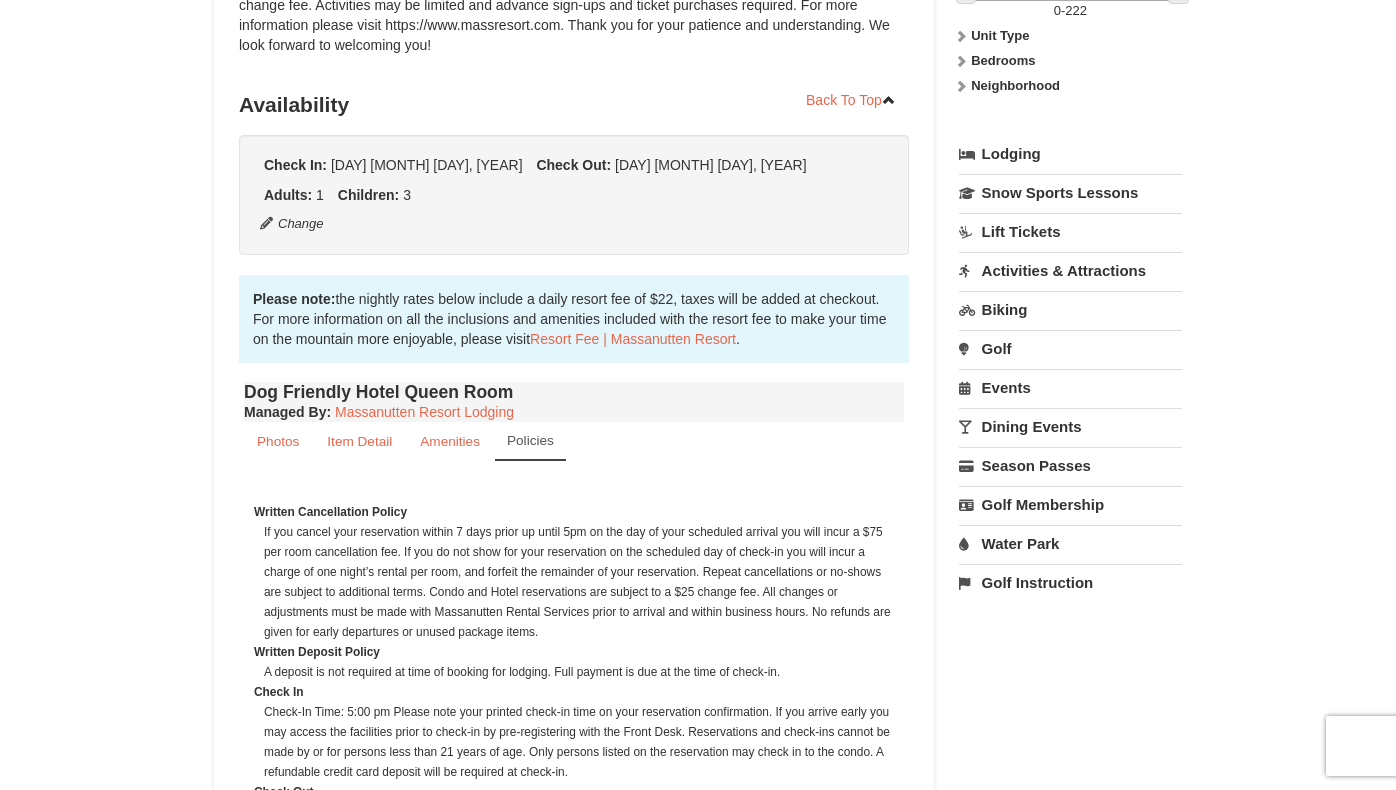 click on "Water Park" at bounding box center [1070, 543] 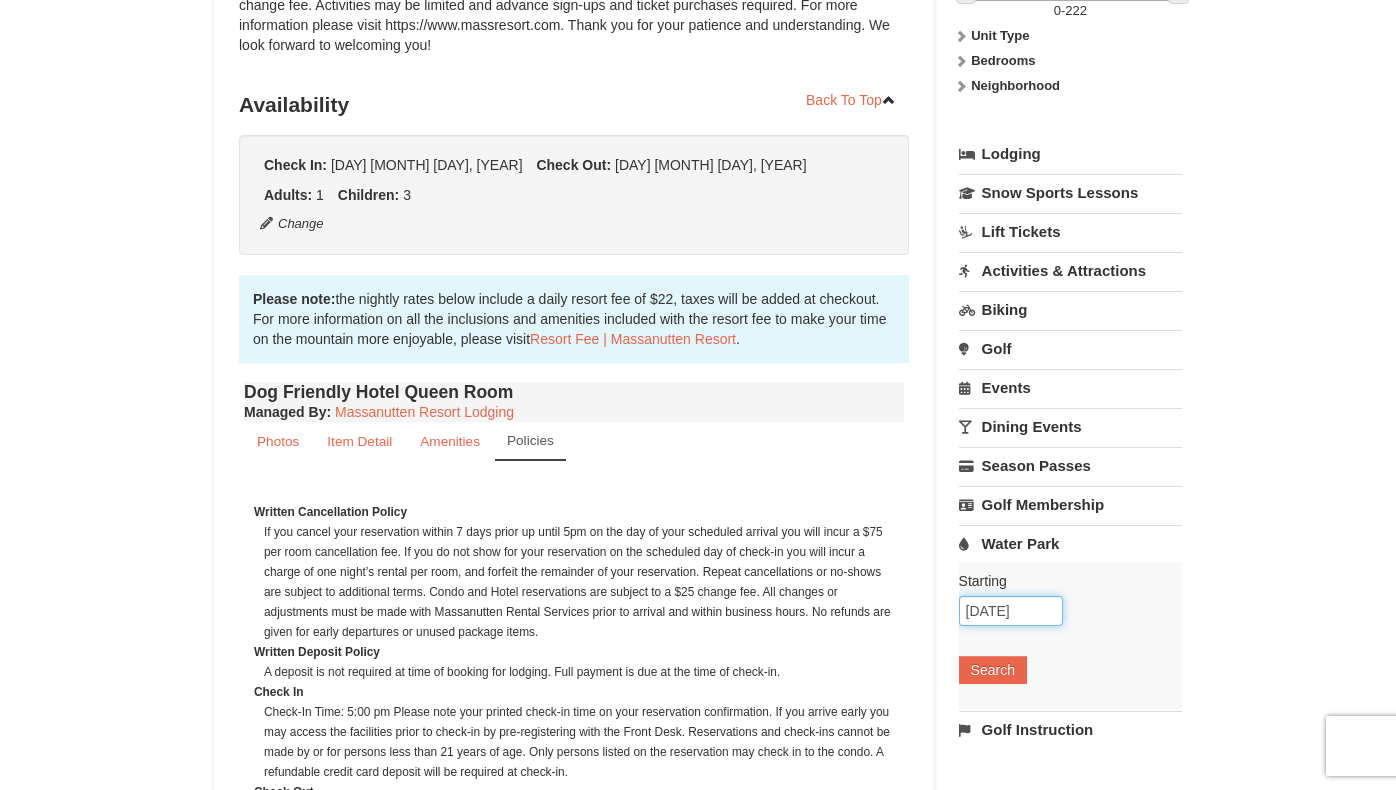 click on "12/05/2025" at bounding box center (1011, 611) 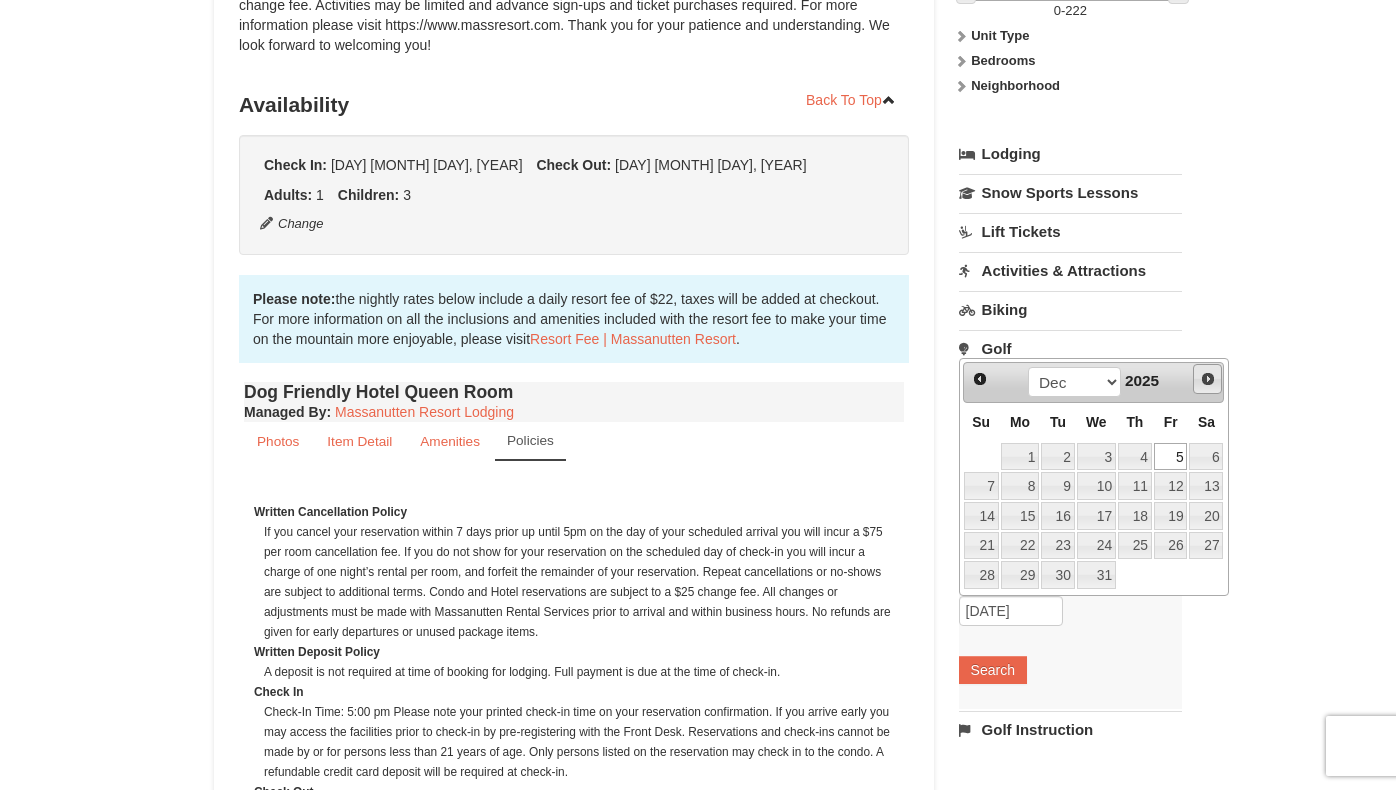 click on "Next" at bounding box center (1208, 379) 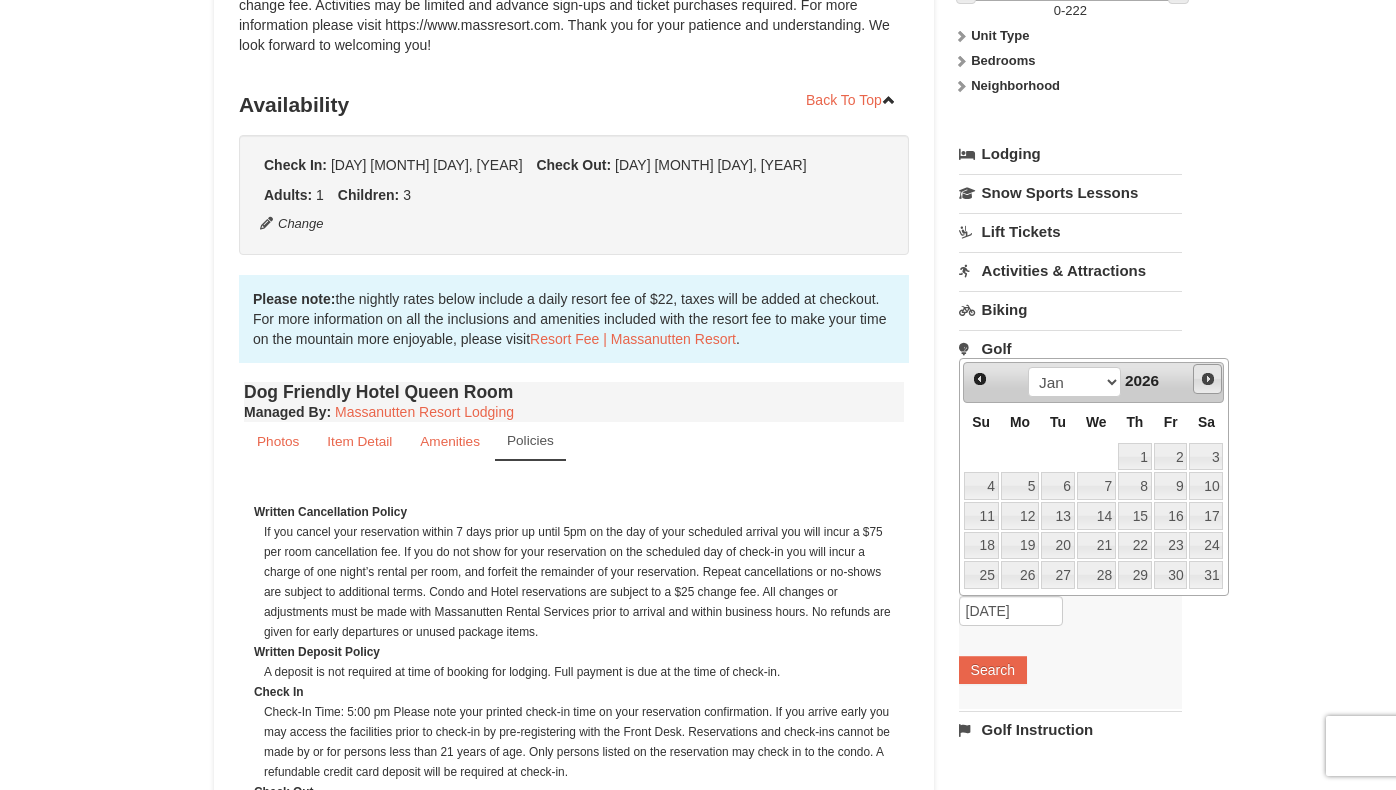 click on "Next" at bounding box center (1208, 379) 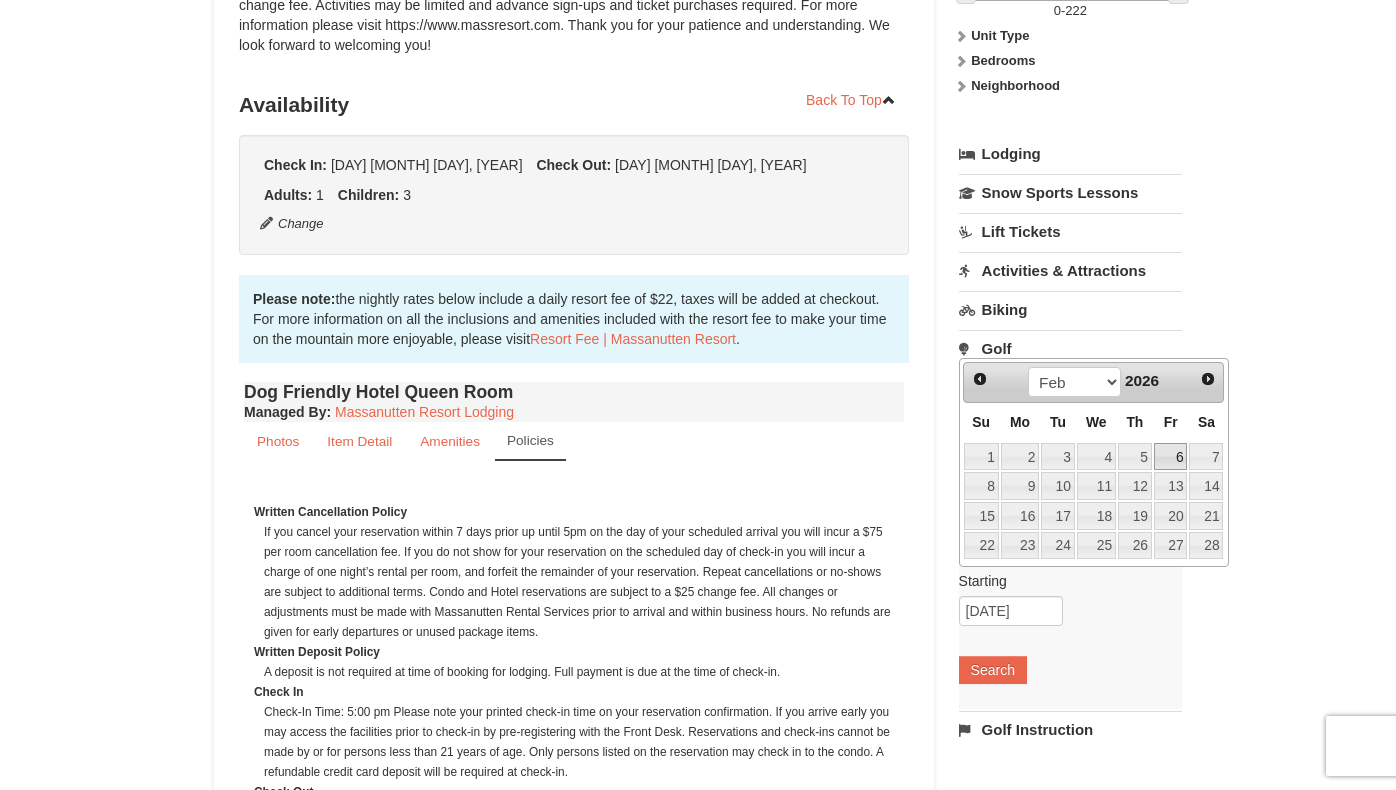 click on "6" at bounding box center [1171, 457] 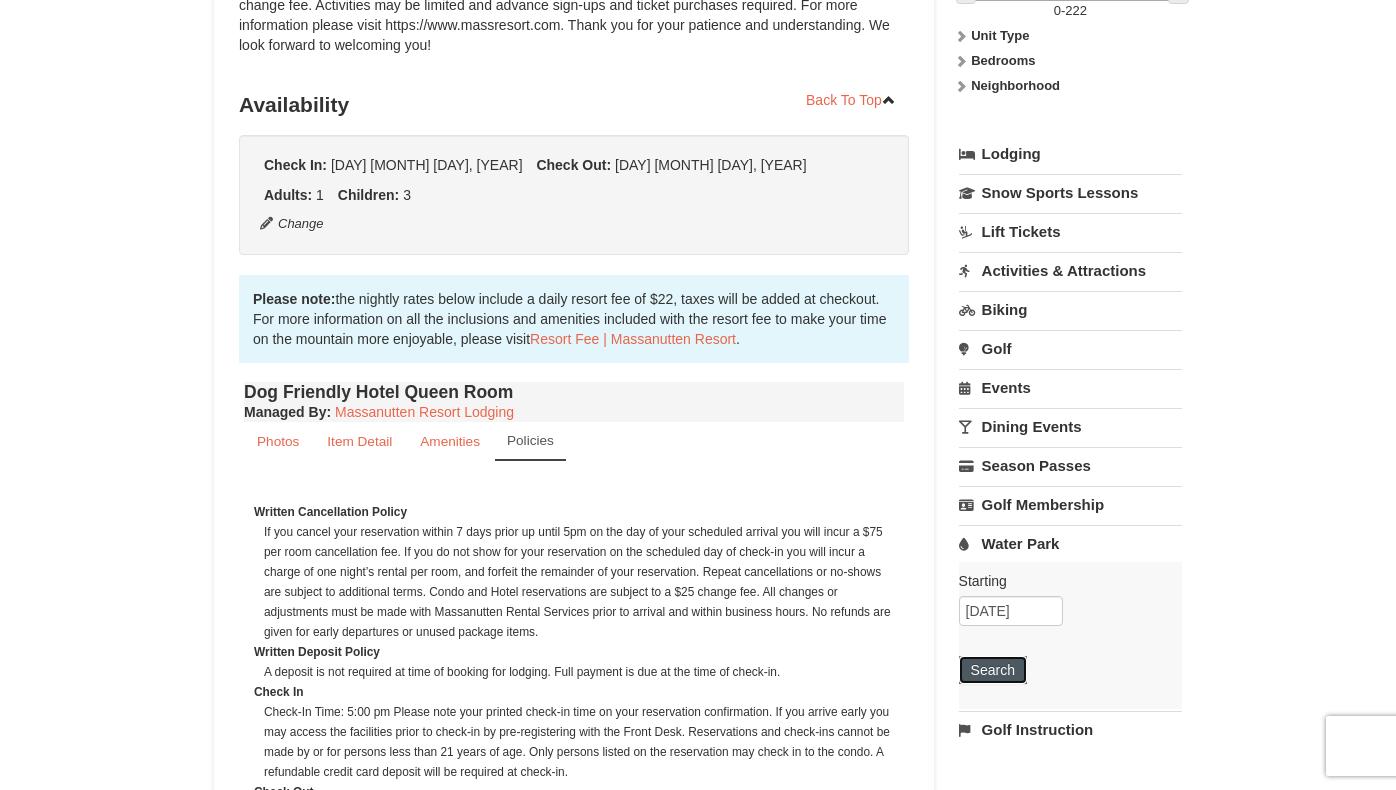 click on "Search" at bounding box center (993, 670) 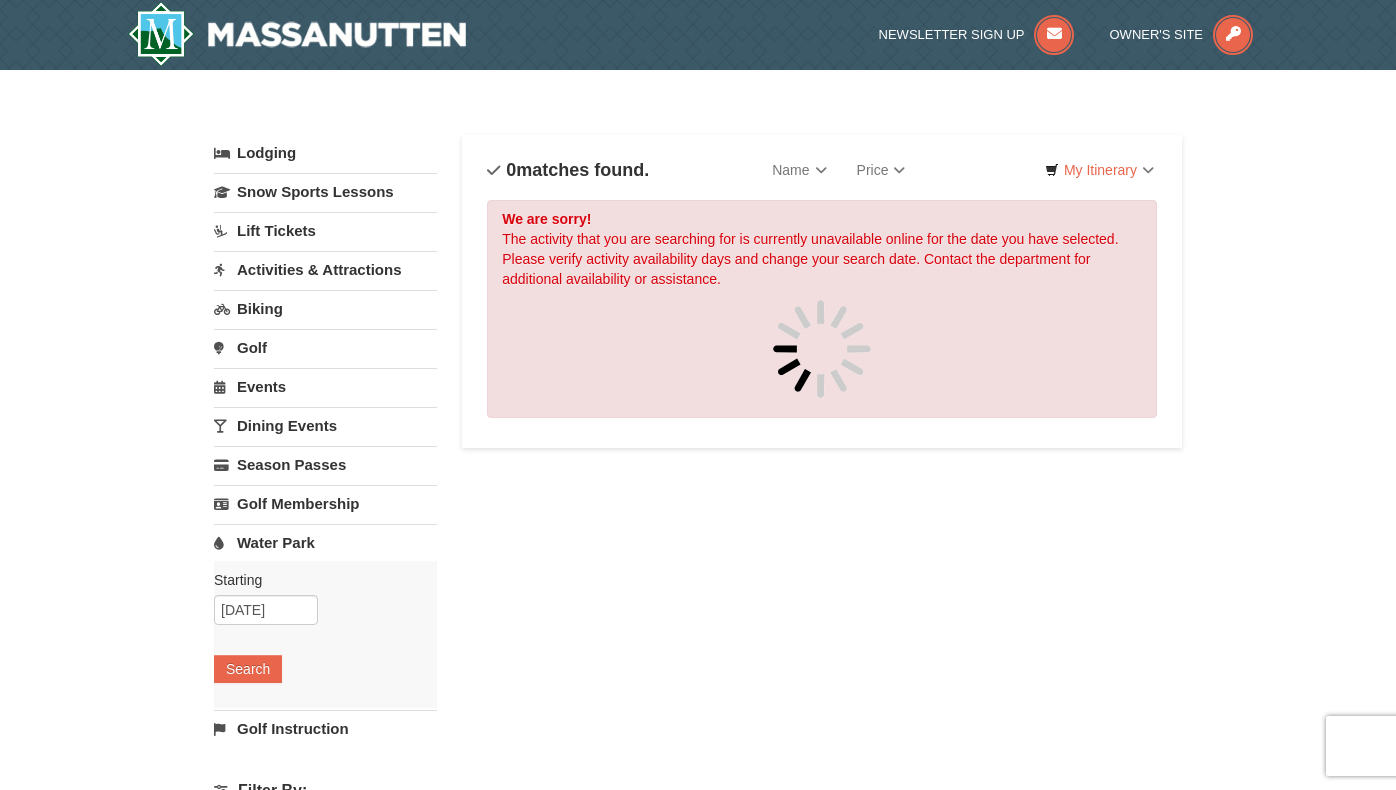scroll, scrollTop: 0, scrollLeft: 0, axis: both 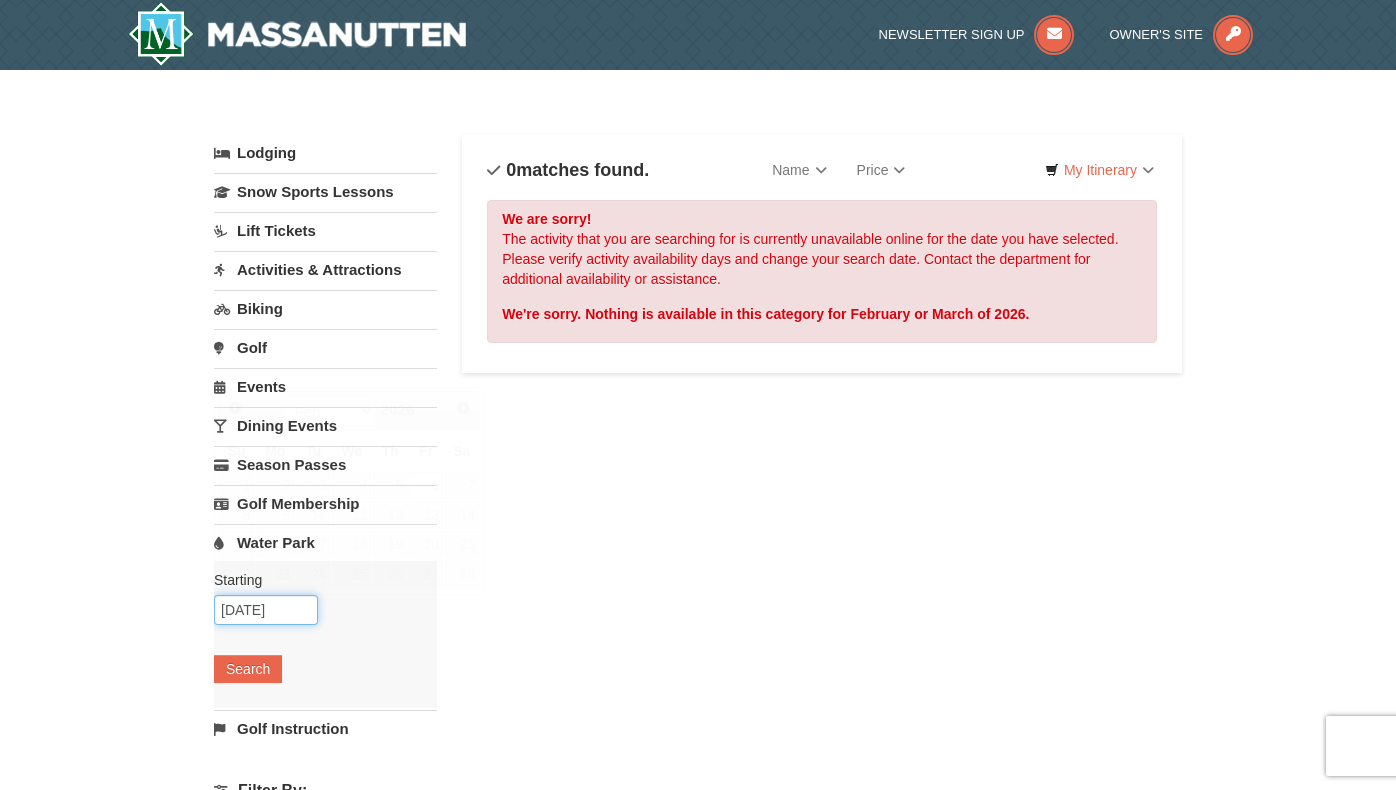 click on "[DATE]" at bounding box center (266, 610) 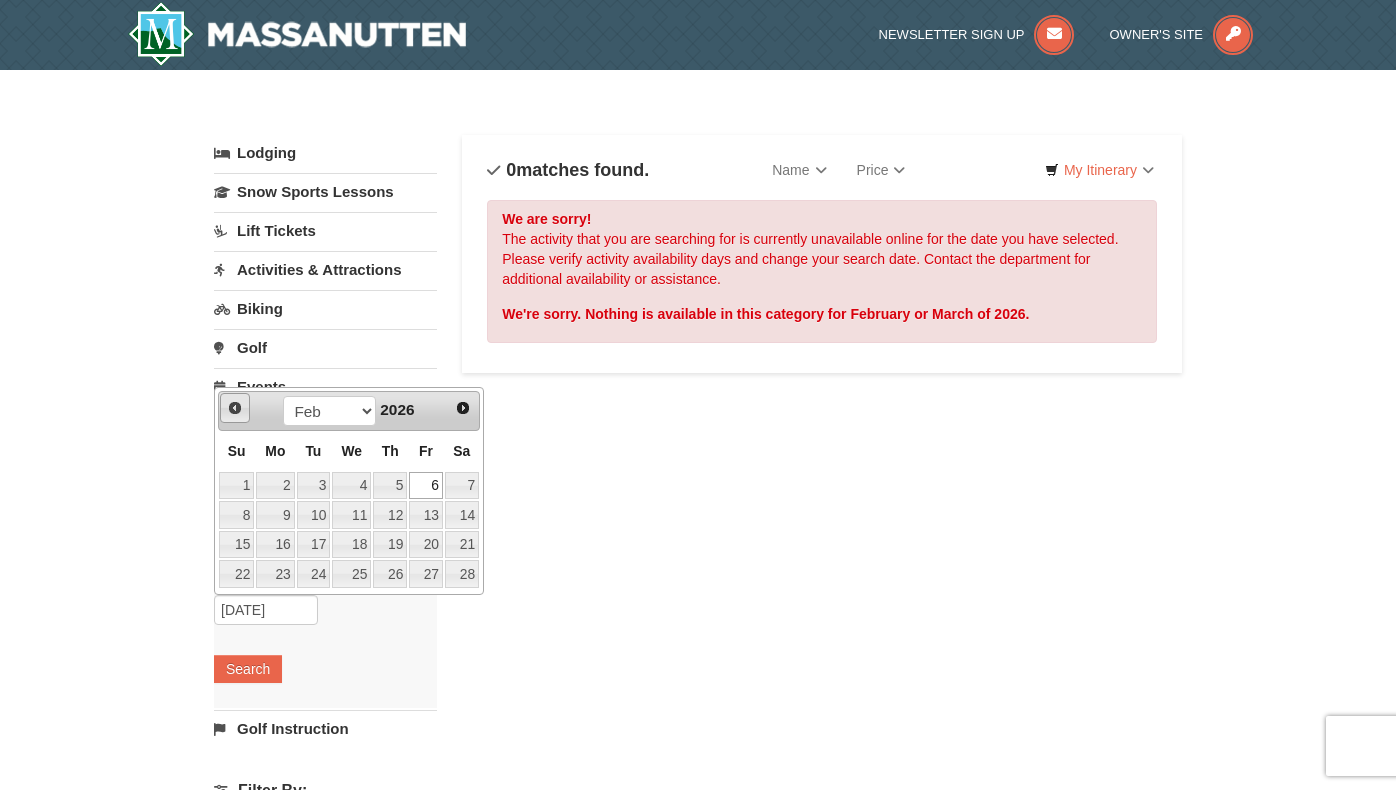 click on "Prev" at bounding box center (235, 408) 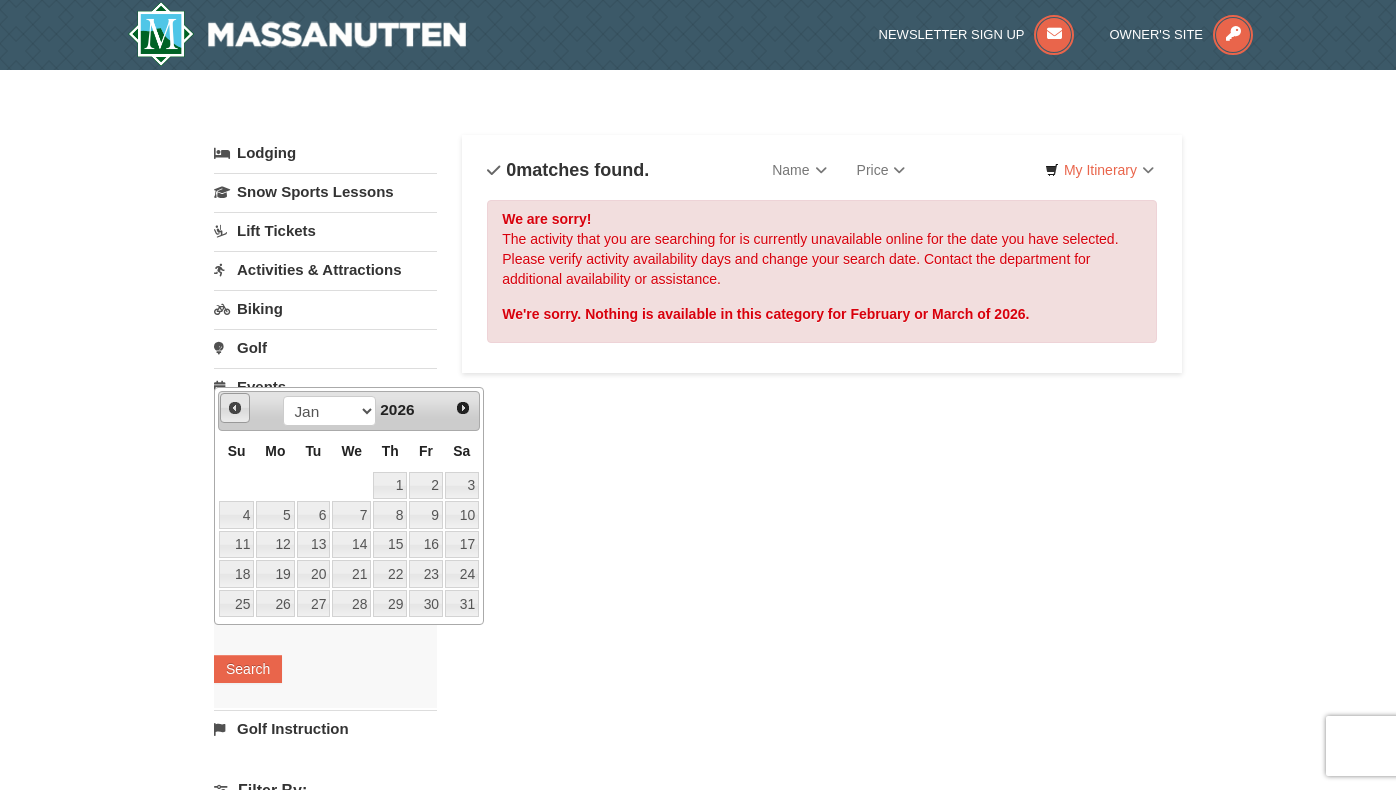 click on "Prev" at bounding box center (235, 408) 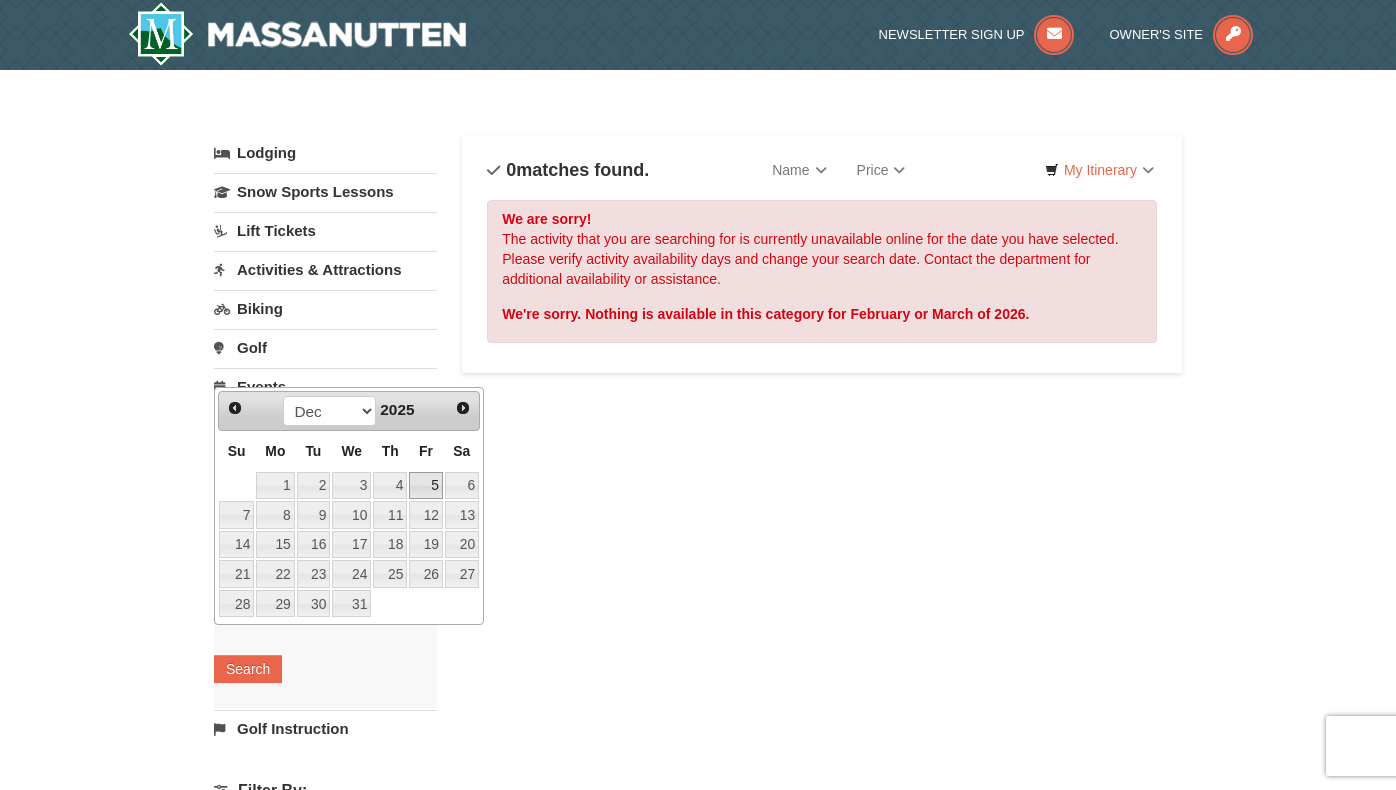 click on "5" at bounding box center (426, 486) 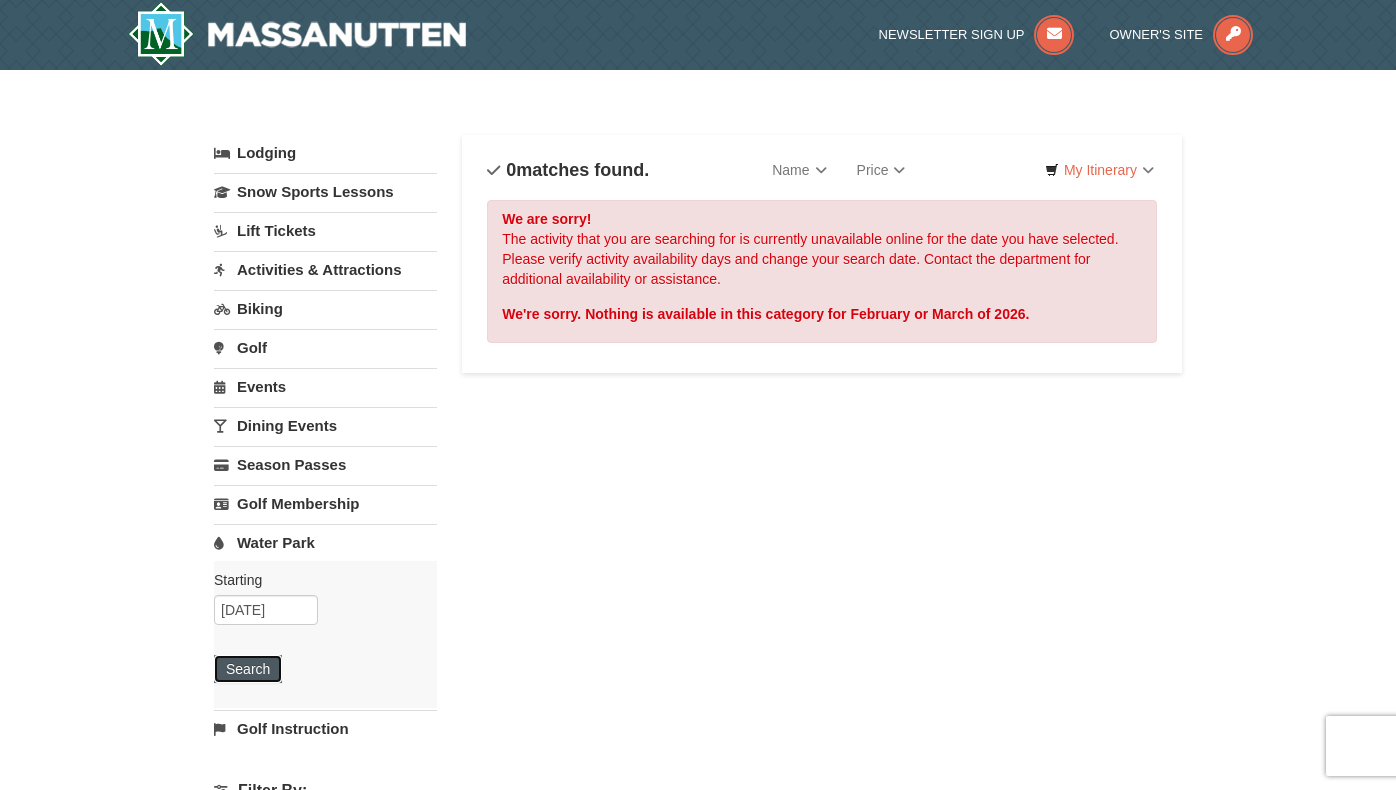 click on "Search" at bounding box center [248, 669] 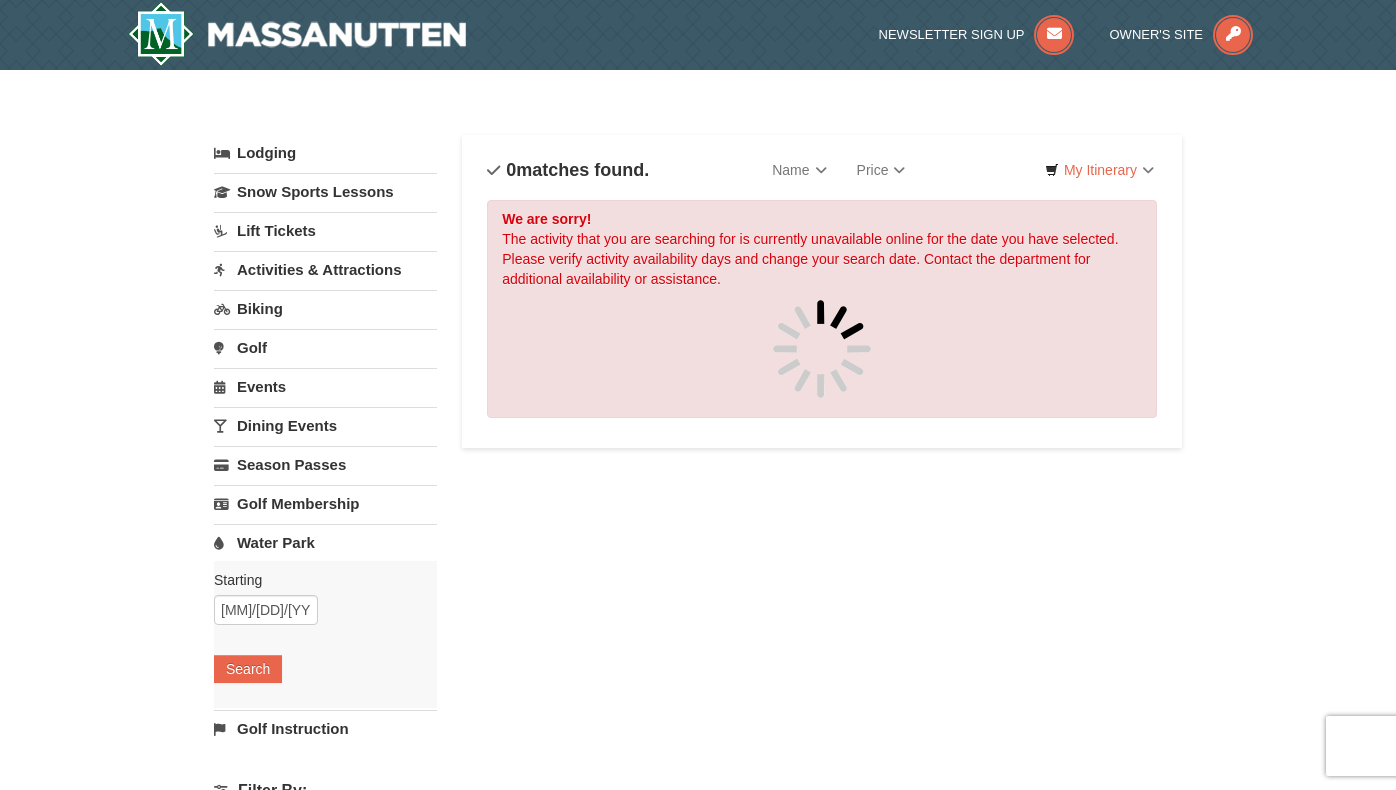 scroll, scrollTop: 0, scrollLeft: 0, axis: both 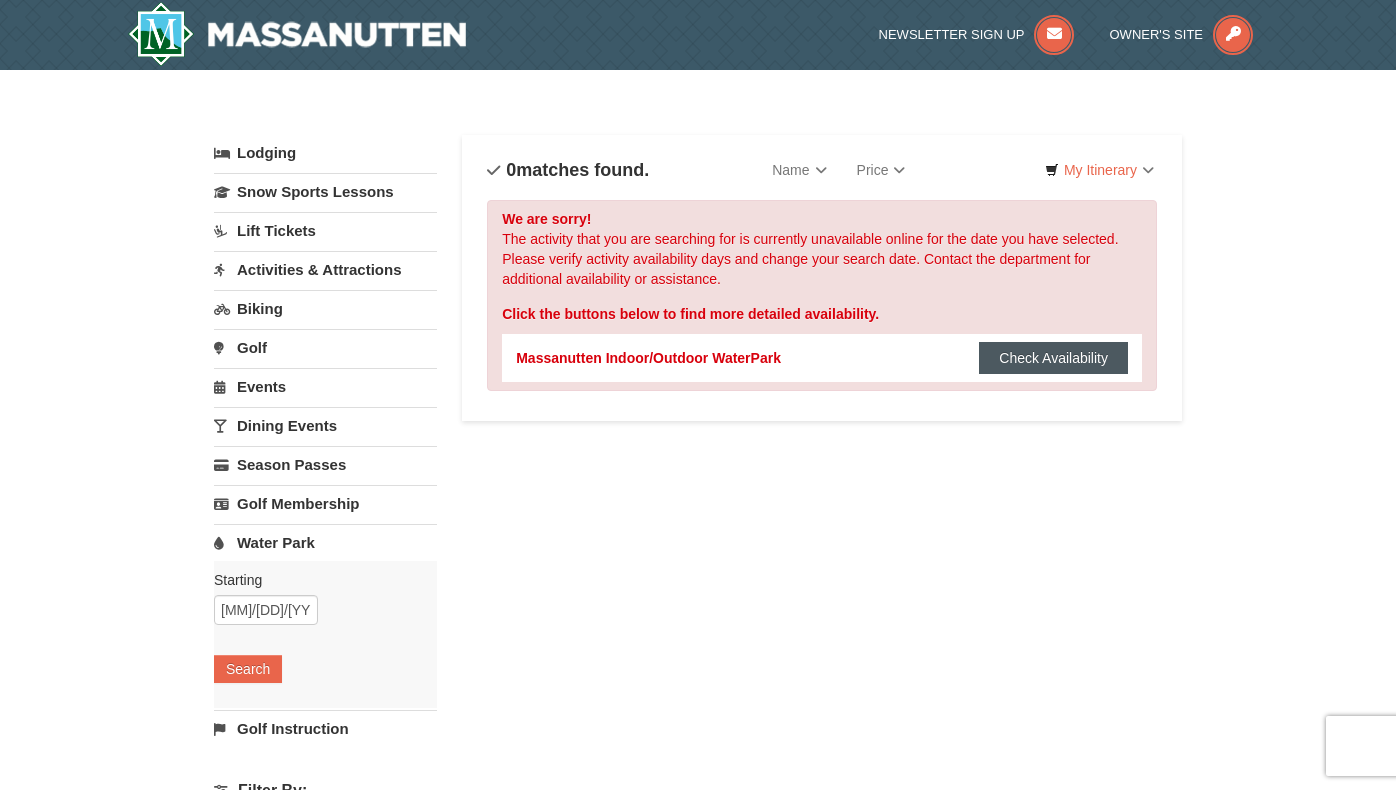 click on "Check Availability" at bounding box center (1053, 358) 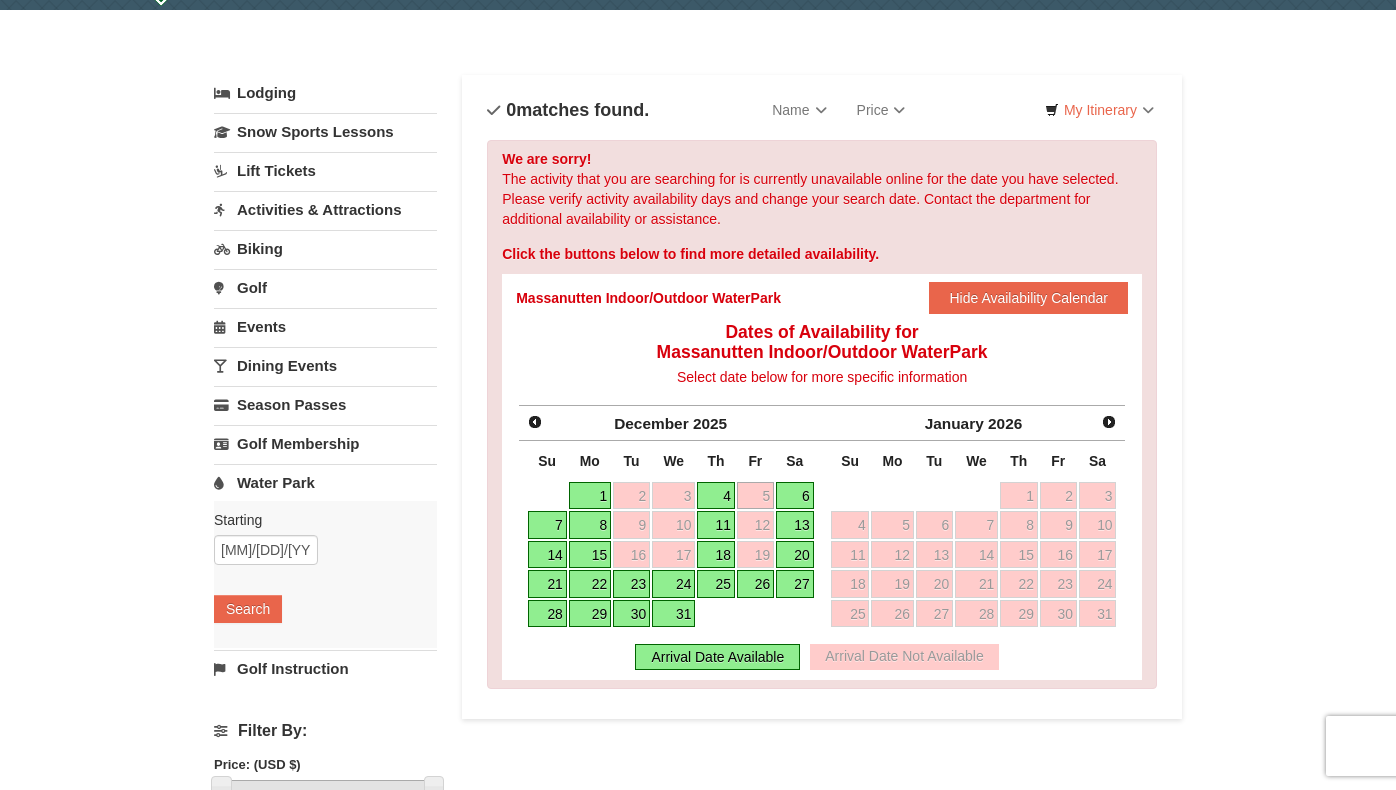 scroll, scrollTop: 92, scrollLeft: 0, axis: vertical 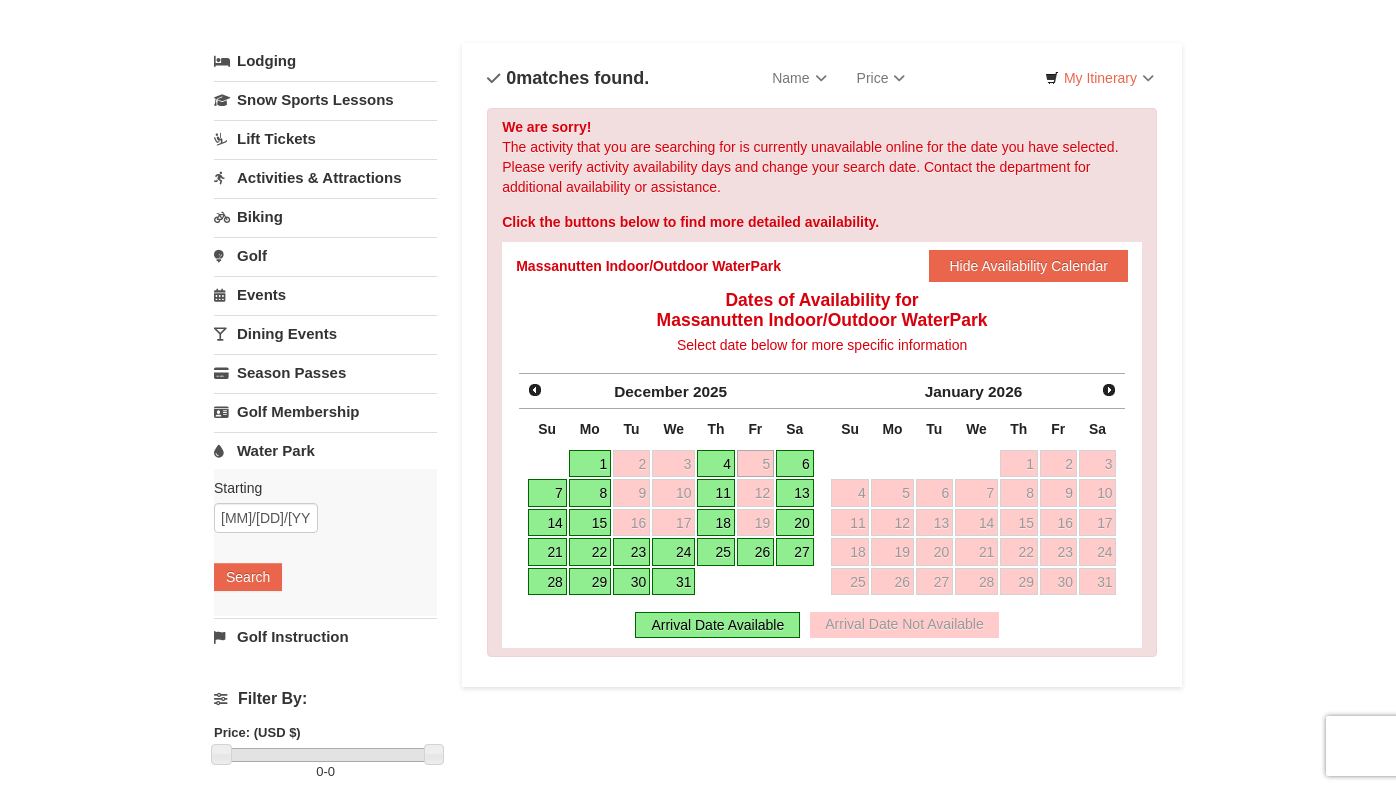 click on "6" at bounding box center [795, 464] 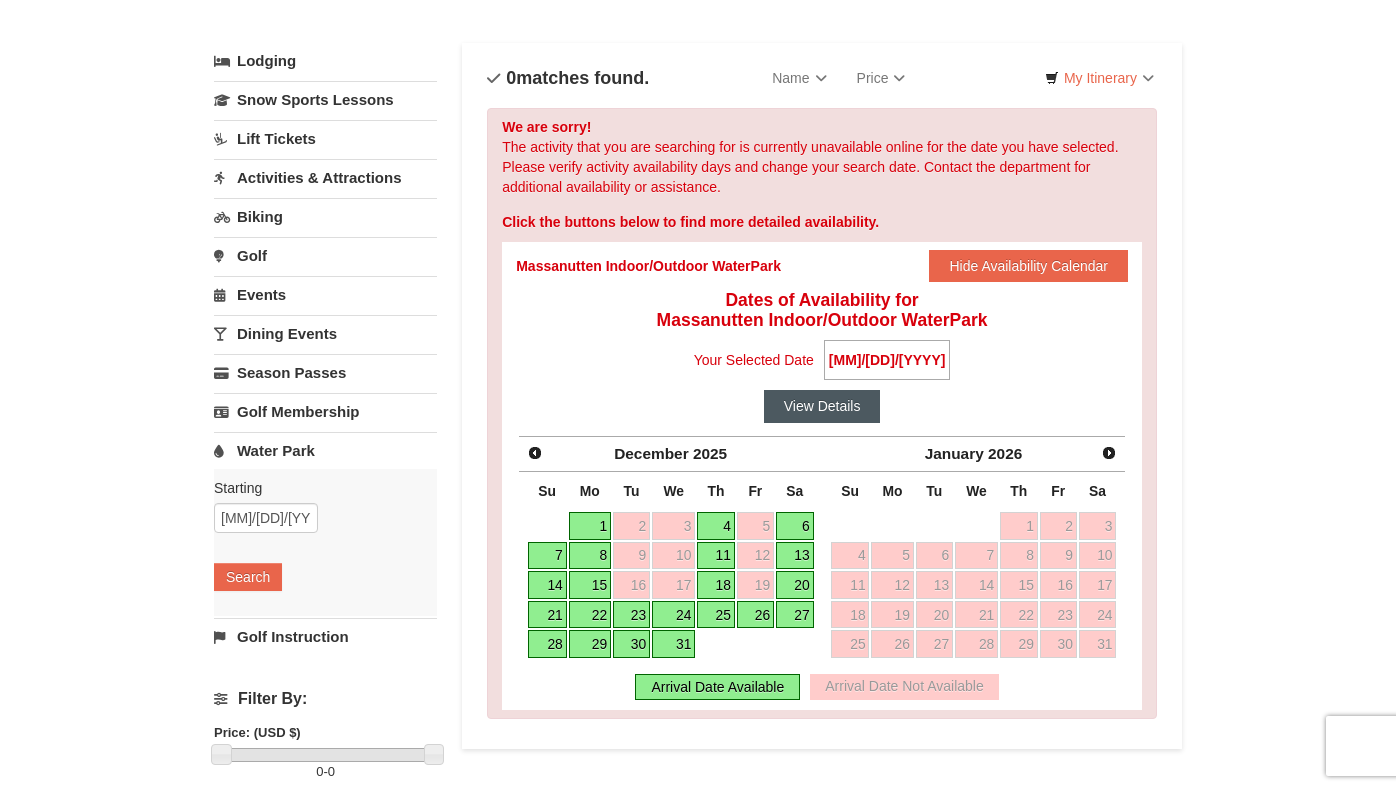 click on "View Details" at bounding box center (822, 406) 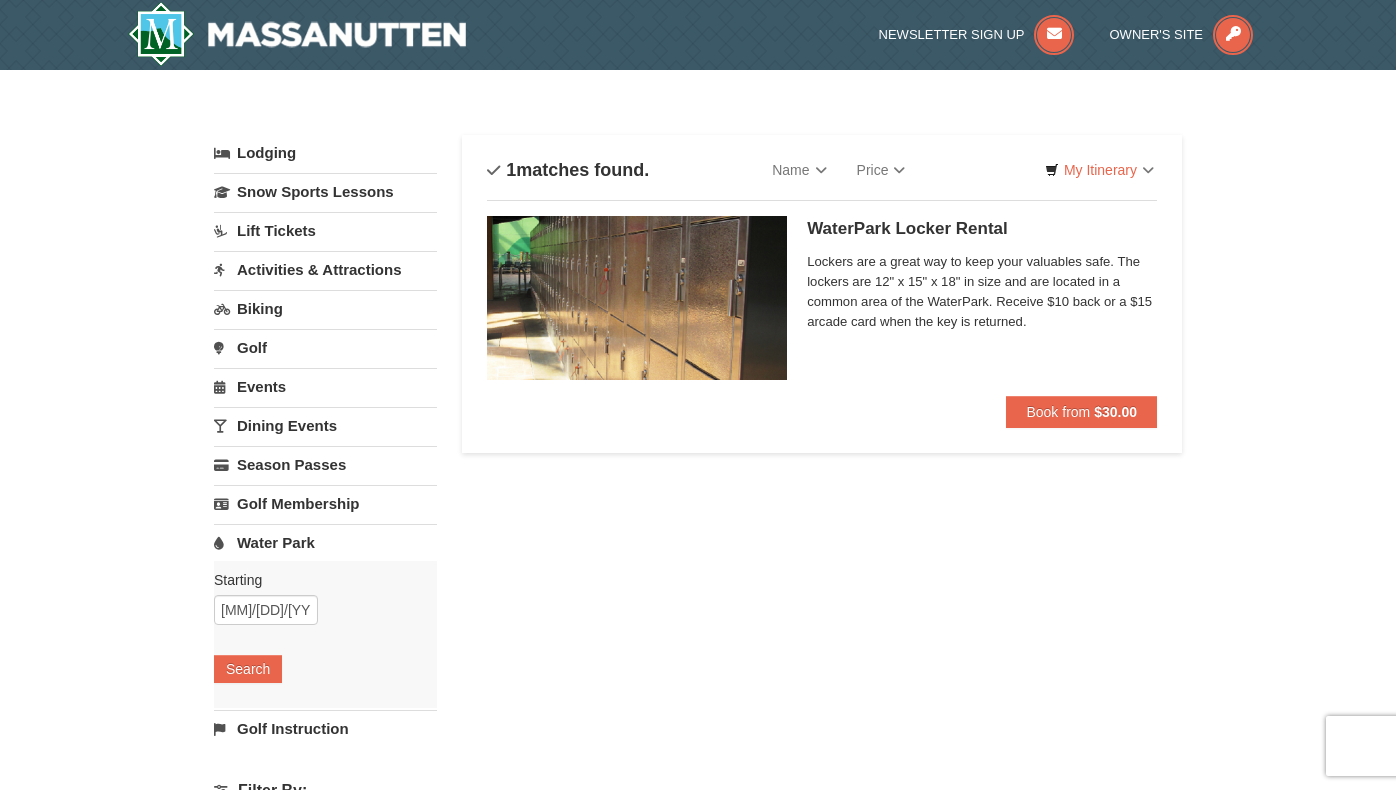 scroll, scrollTop: 0, scrollLeft: 0, axis: both 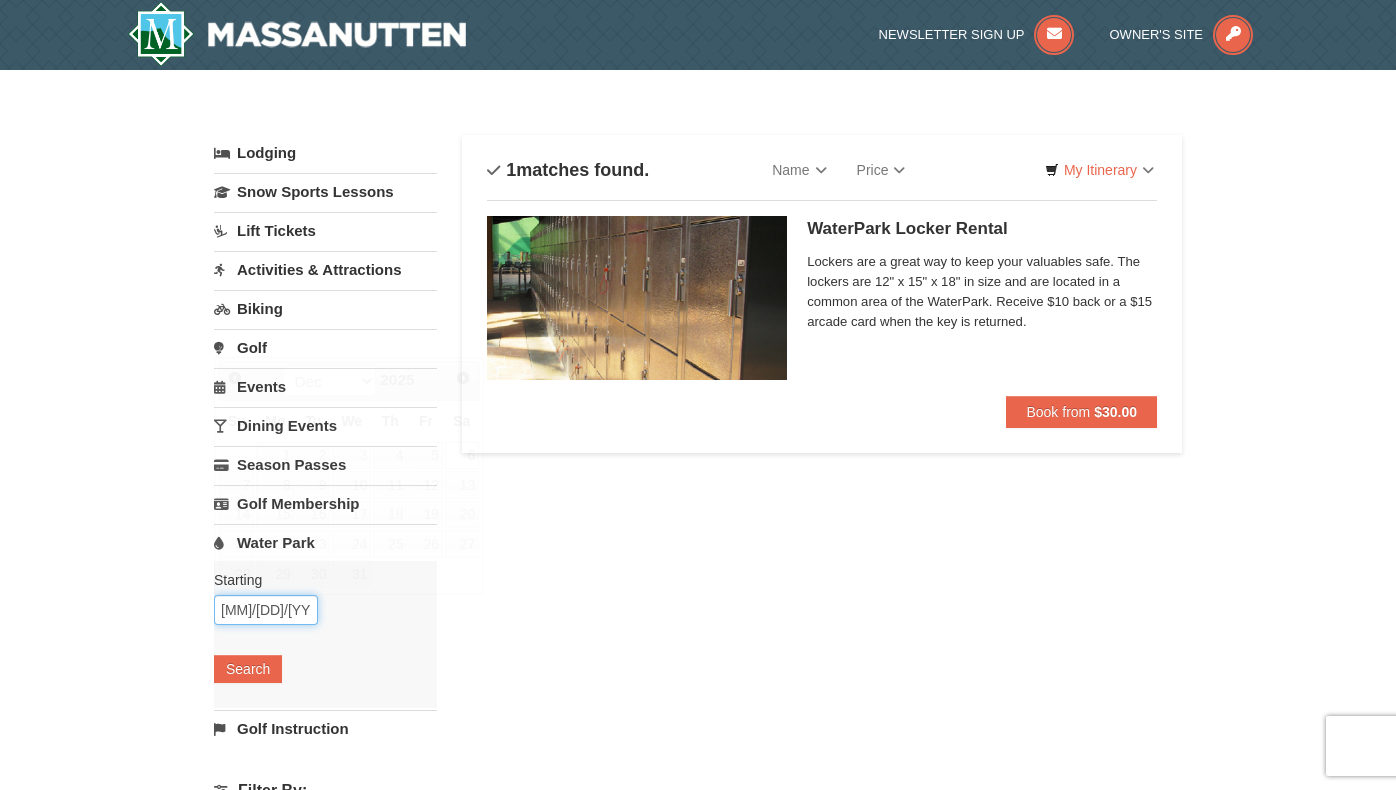 click on "[MM]/[DD]/[YYYY]" at bounding box center [266, 610] 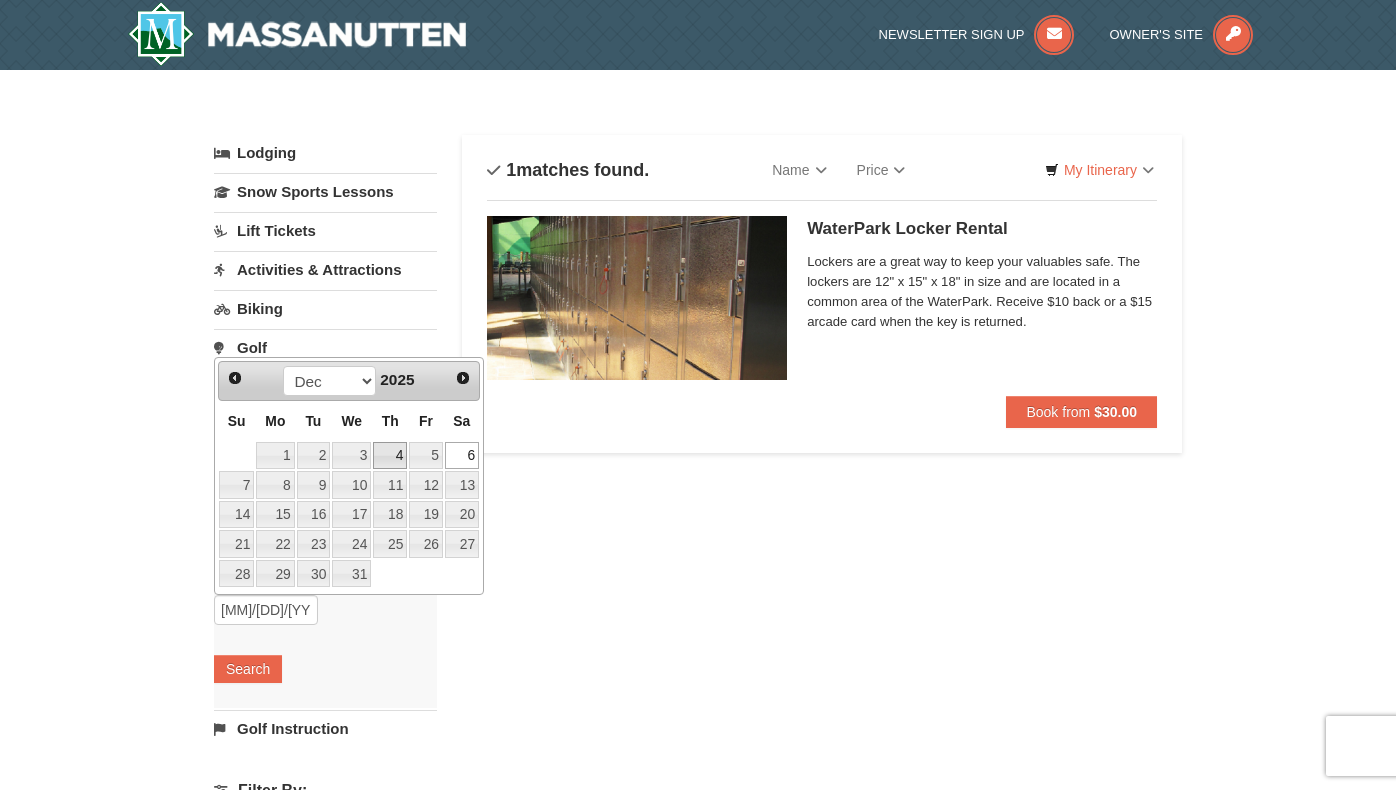 click on "4" at bounding box center [390, 456] 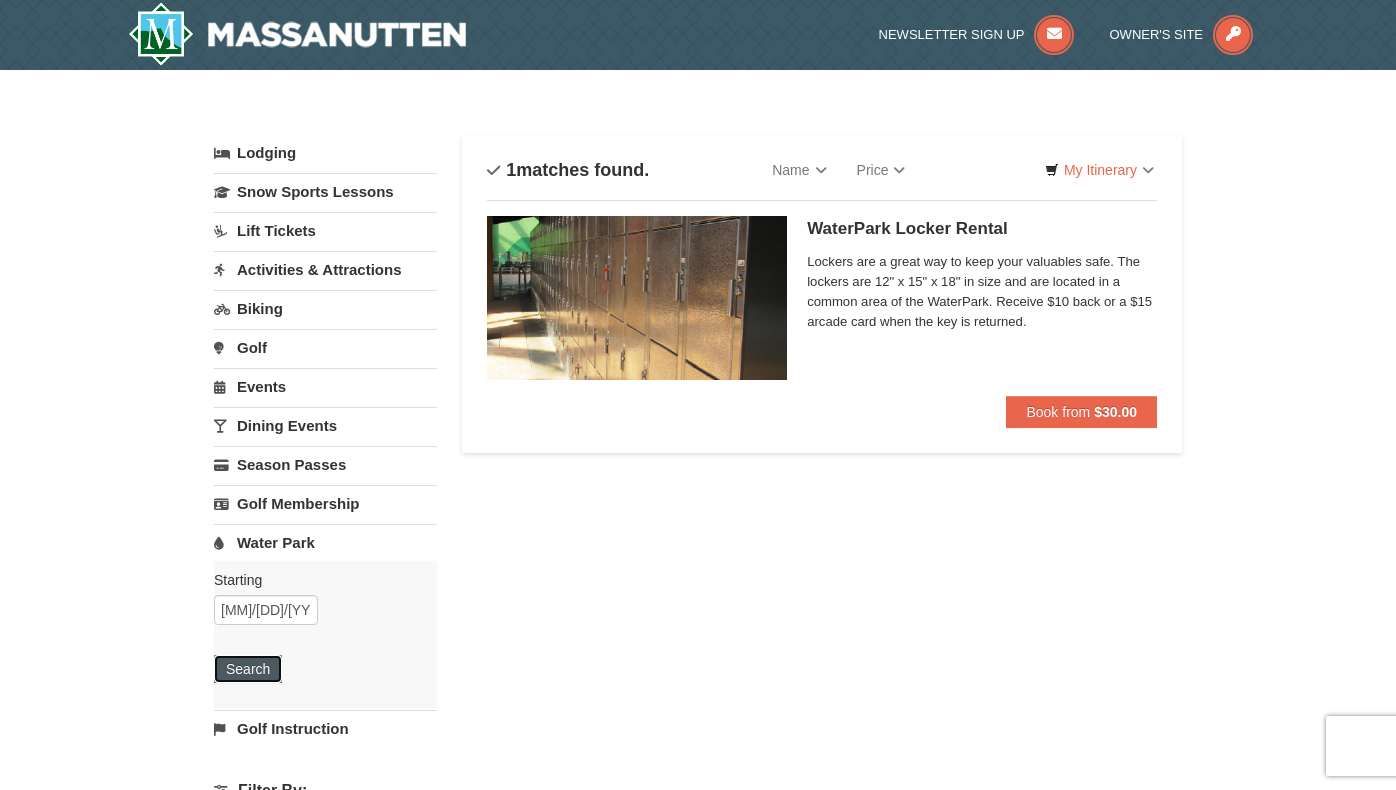 click on "Search" at bounding box center (248, 669) 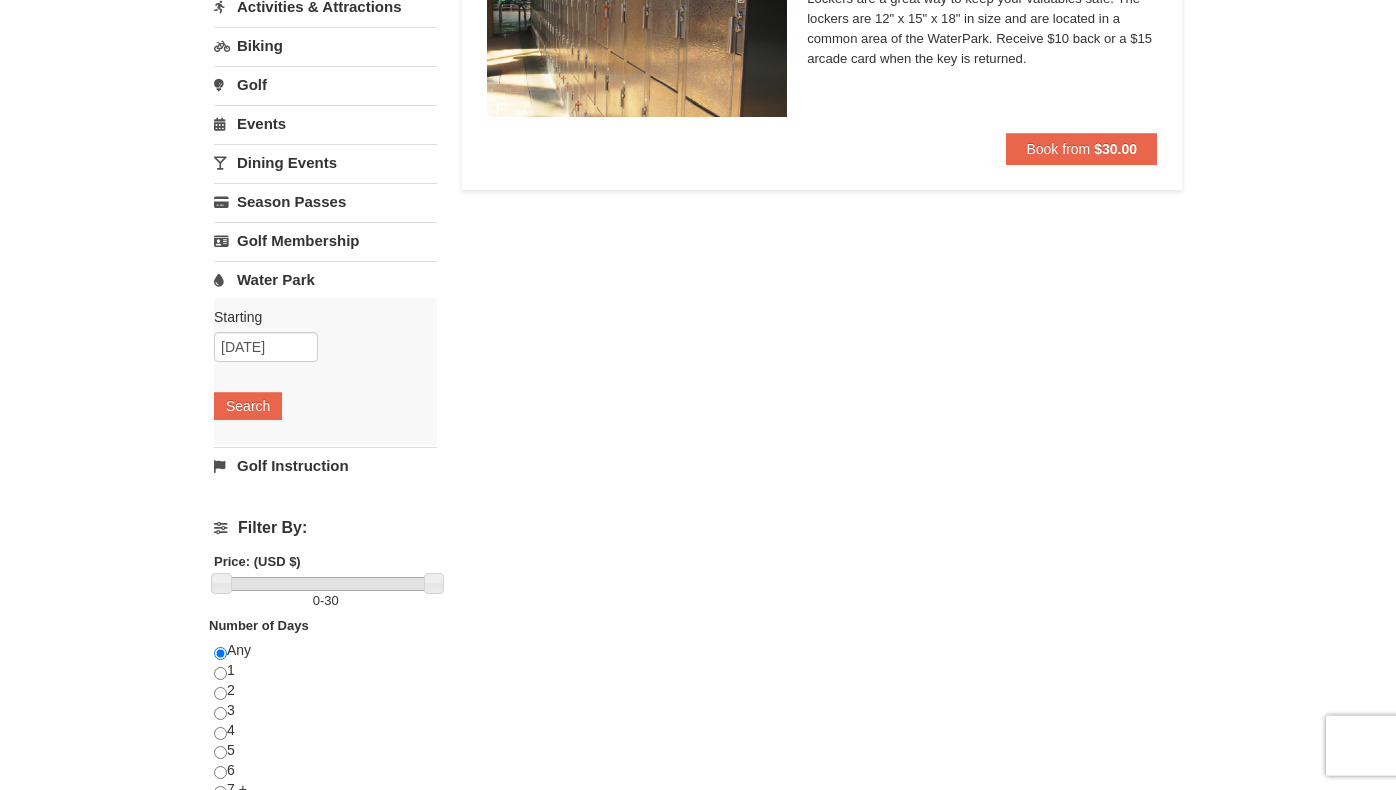 scroll, scrollTop: 0, scrollLeft: 0, axis: both 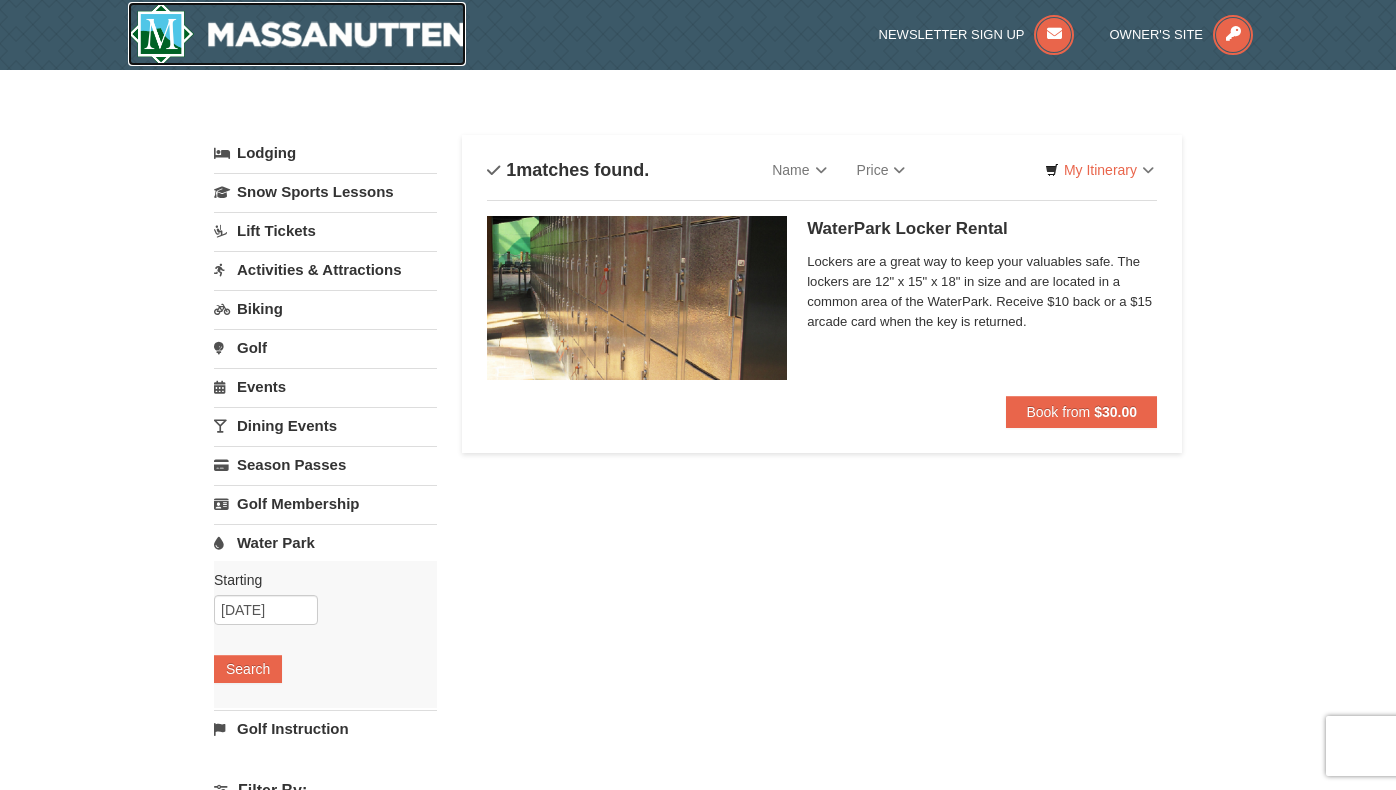 click at bounding box center (297, 34) 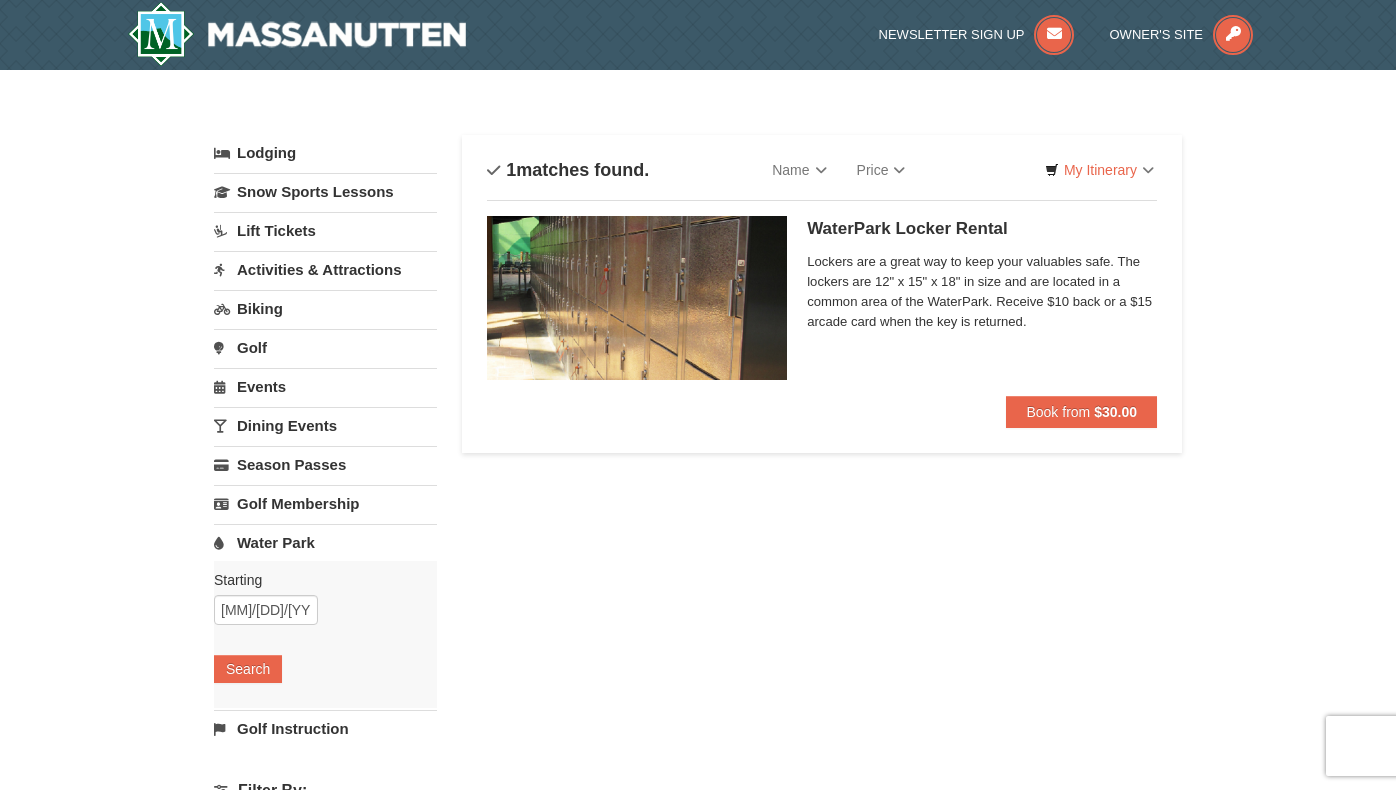 scroll, scrollTop: 0, scrollLeft: 0, axis: both 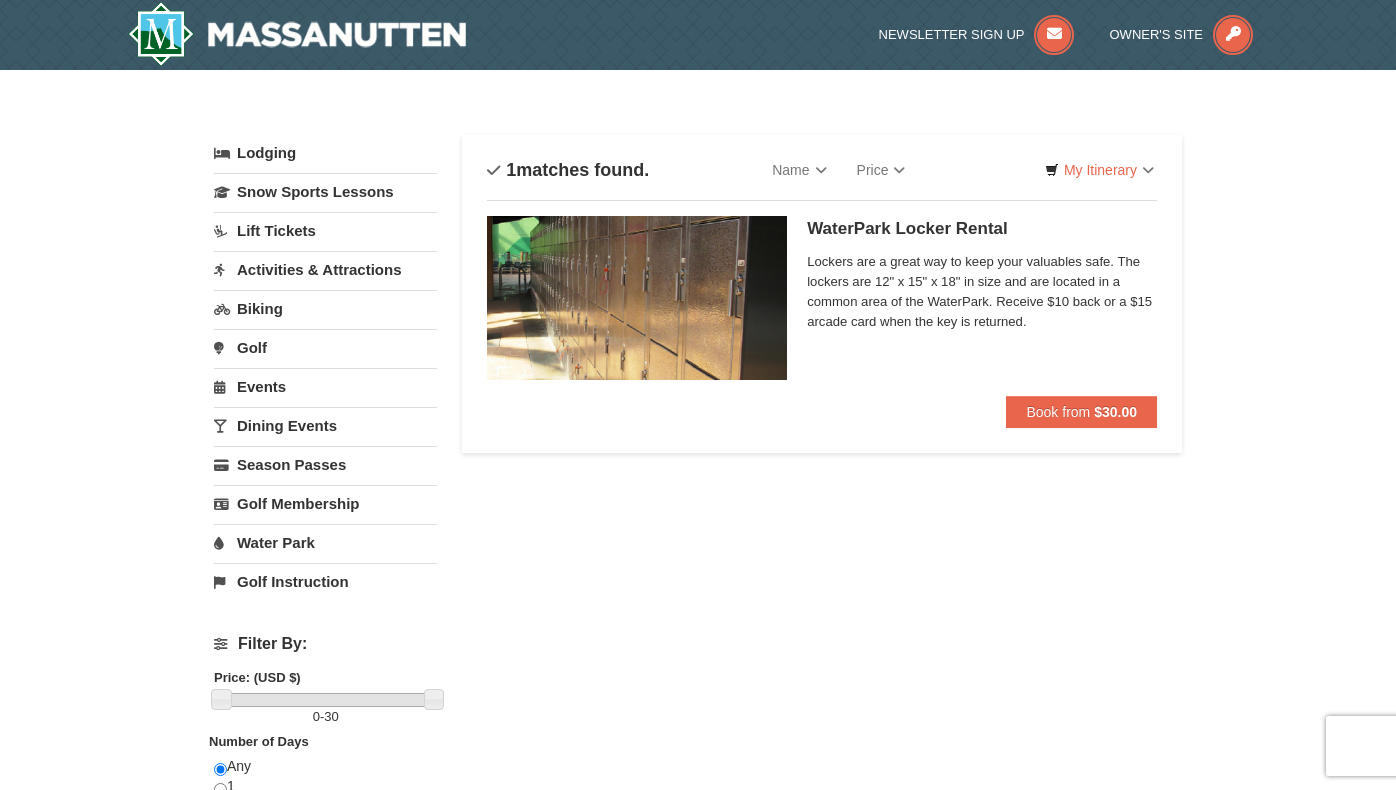 click on "Water Park" at bounding box center [325, 542] 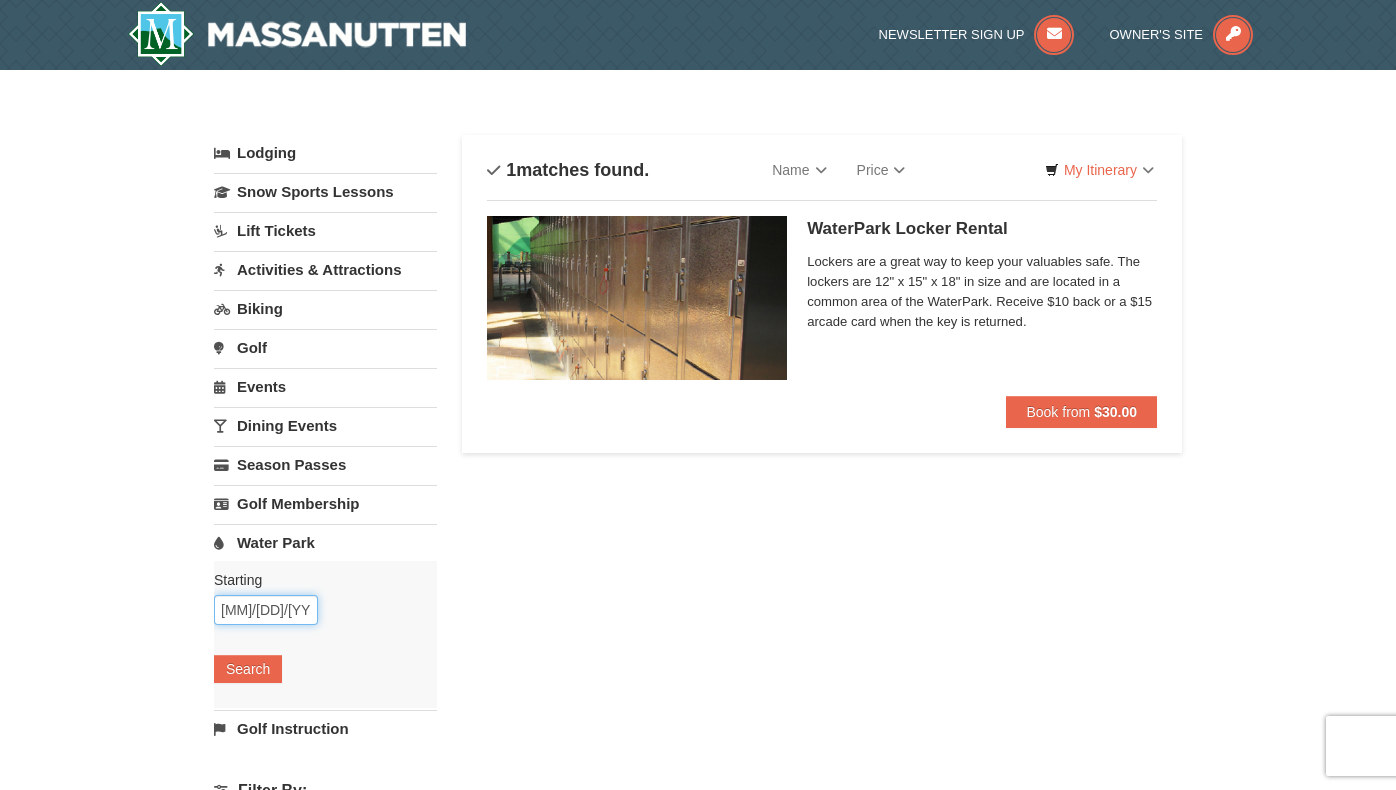 click on "12/04/2025" at bounding box center [266, 610] 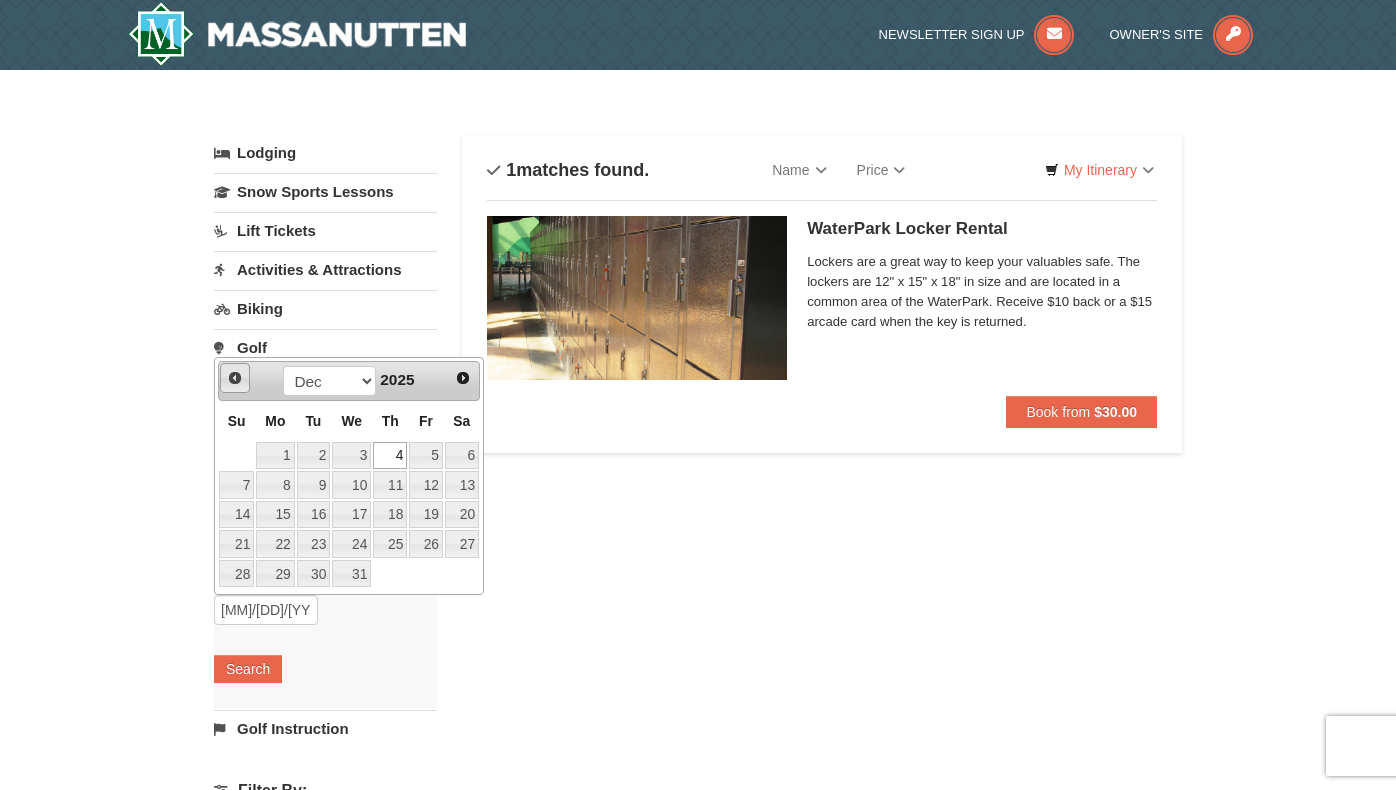click on "Prev" at bounding box center [235, 378] 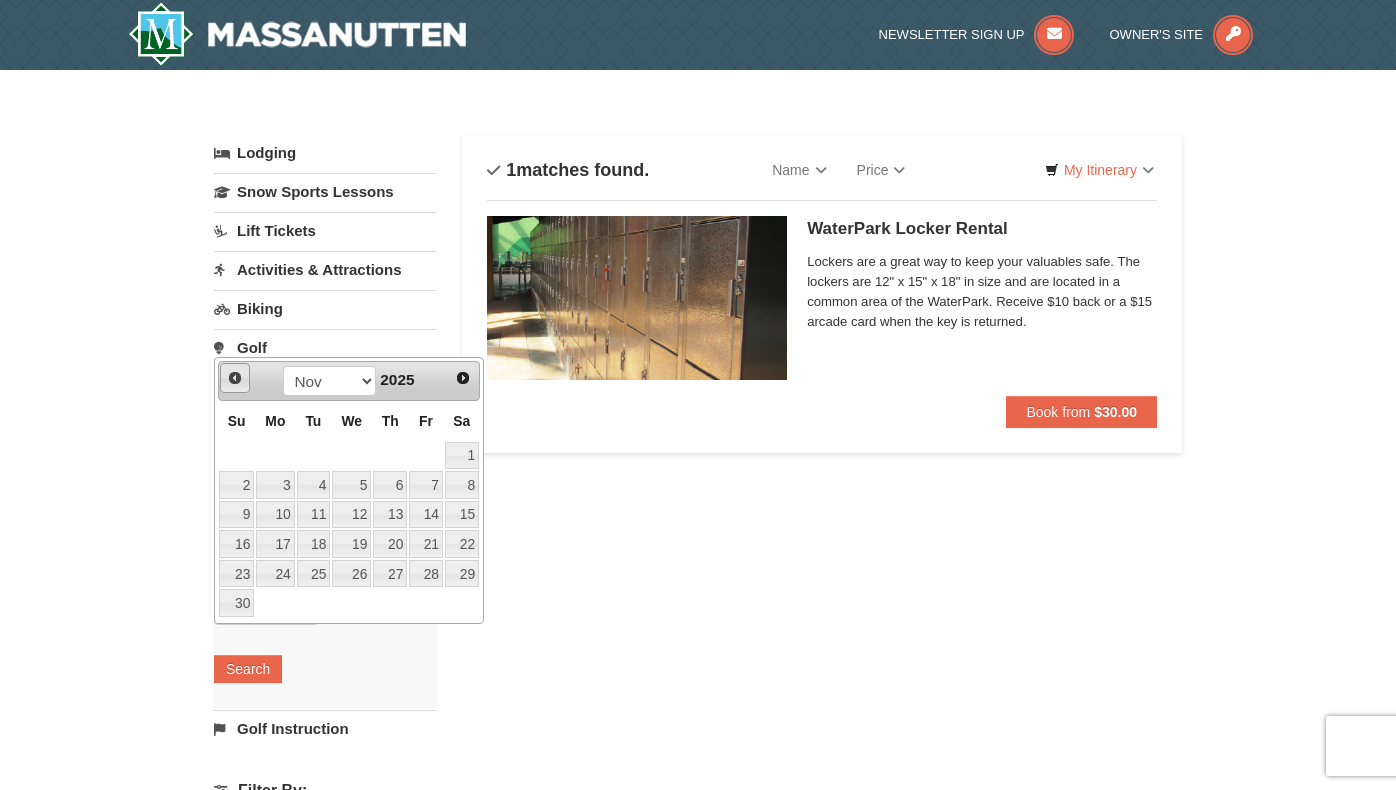 click on "Prev" at bounding box center [235, 378] 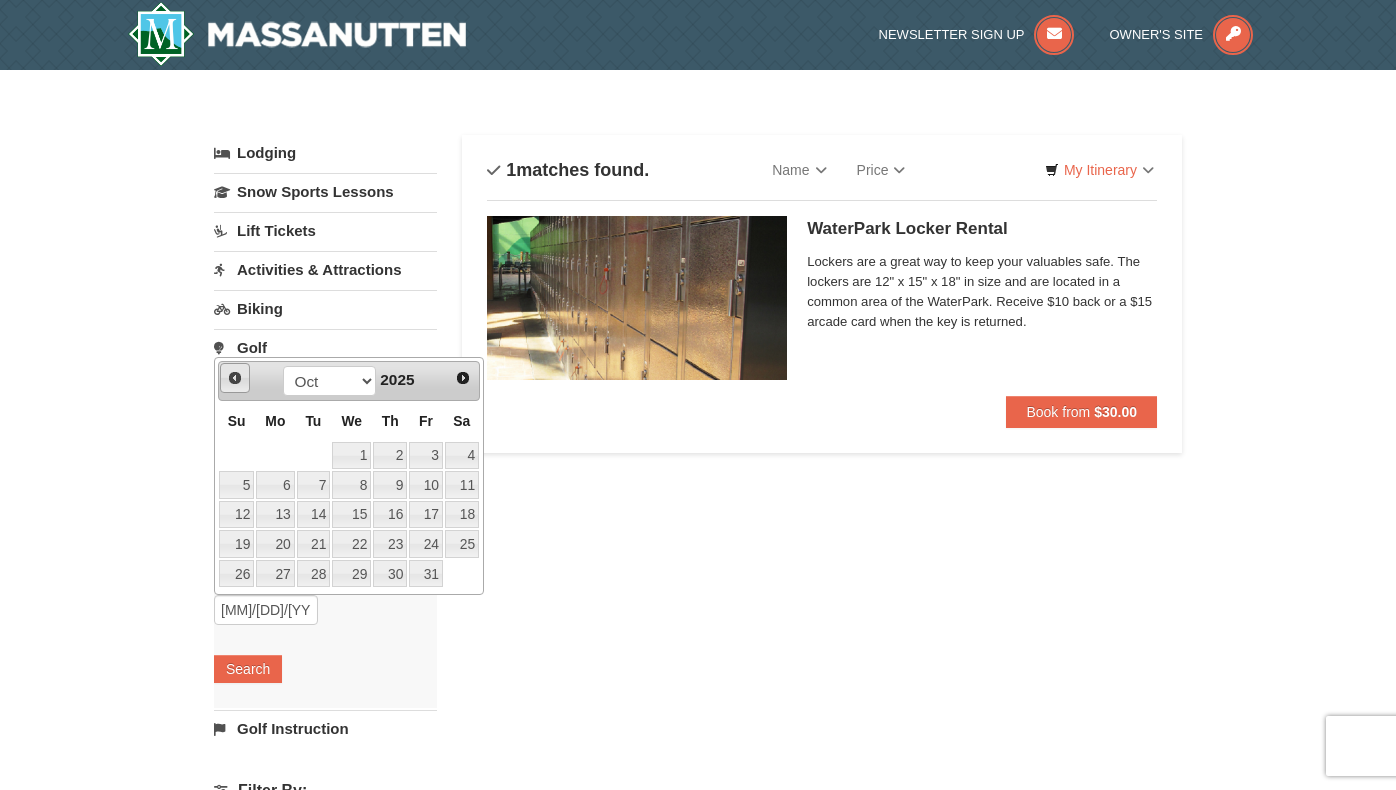 click on "Prev" at bounding box center [235, 378] 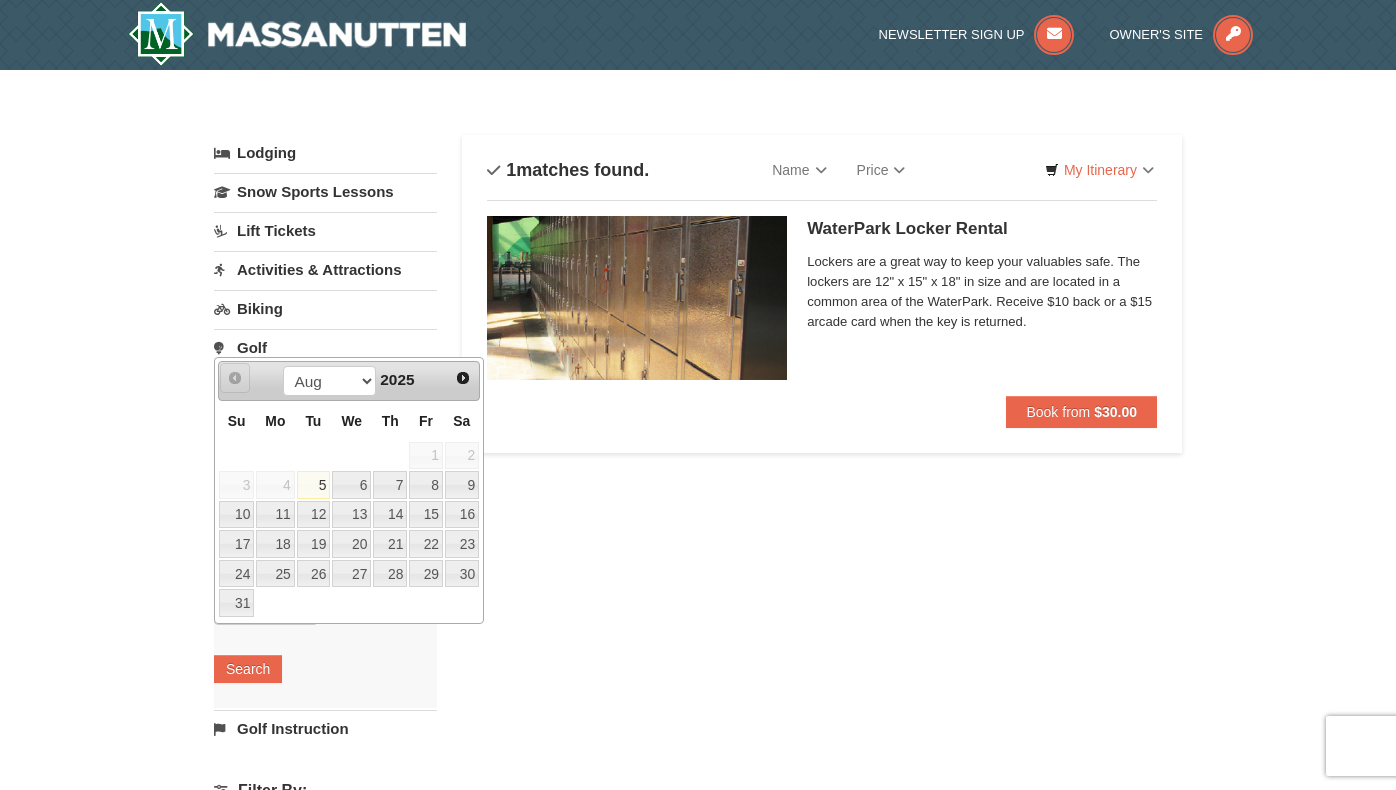 click on "Prev" at bounding box center [235, 378] 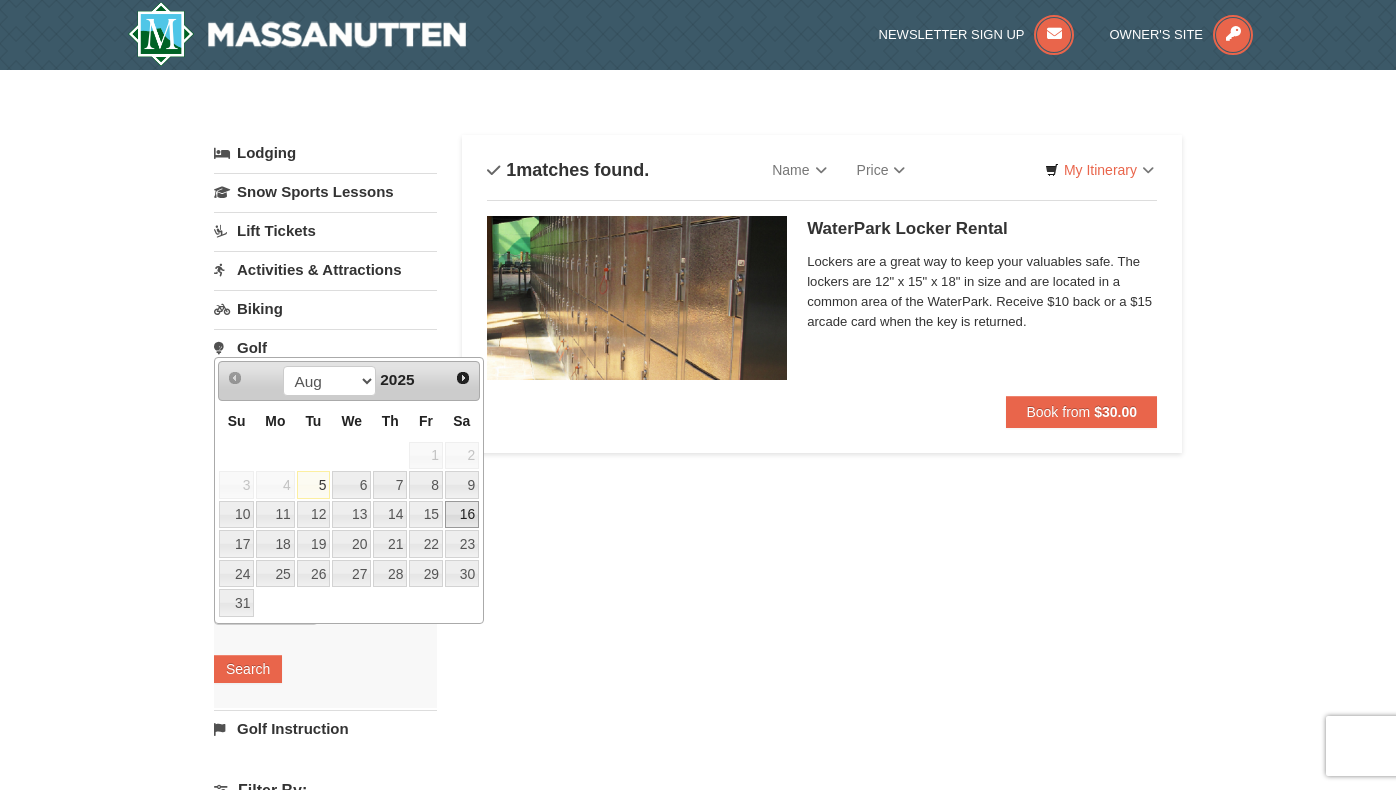 click on "16" at bounding box center [462, 515] 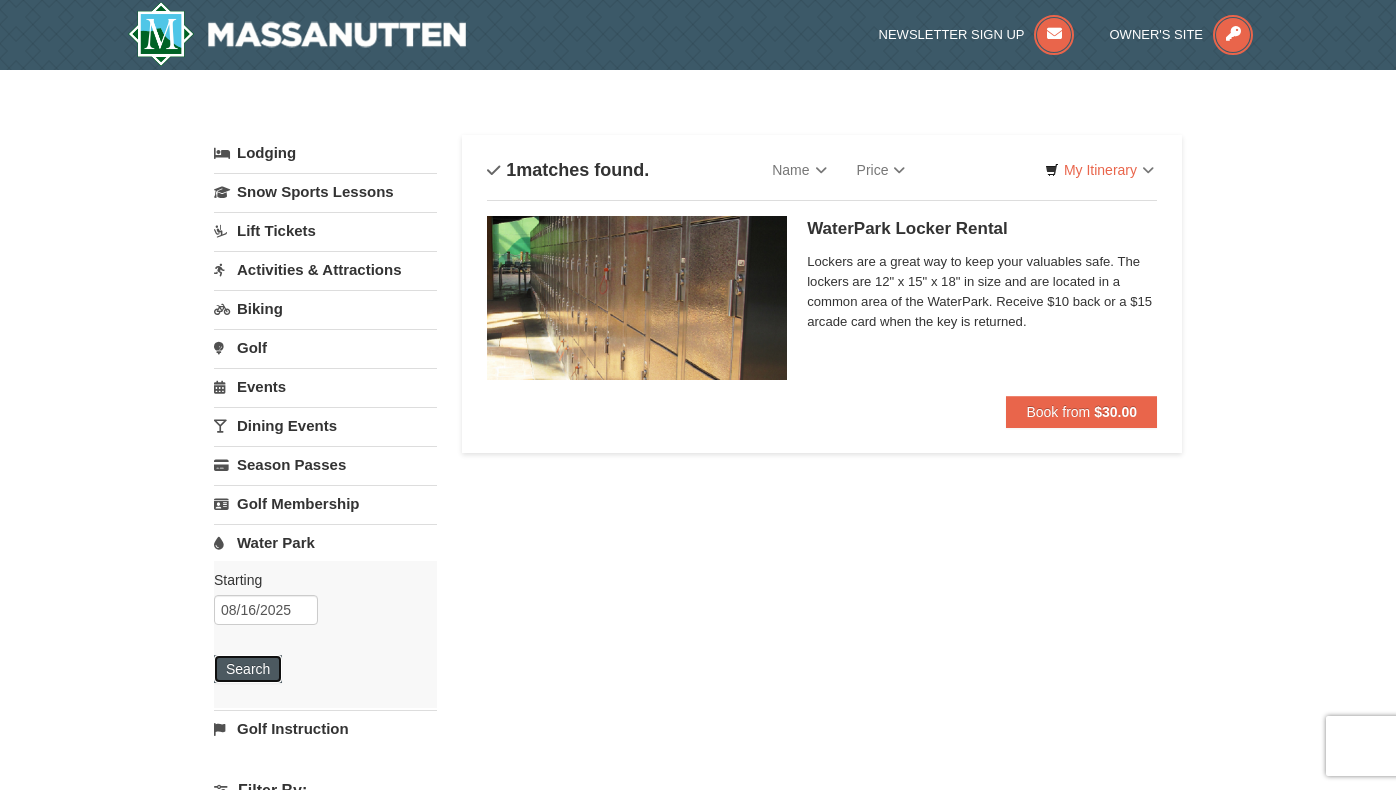 click on "Search" at bounding box center (248, 669) 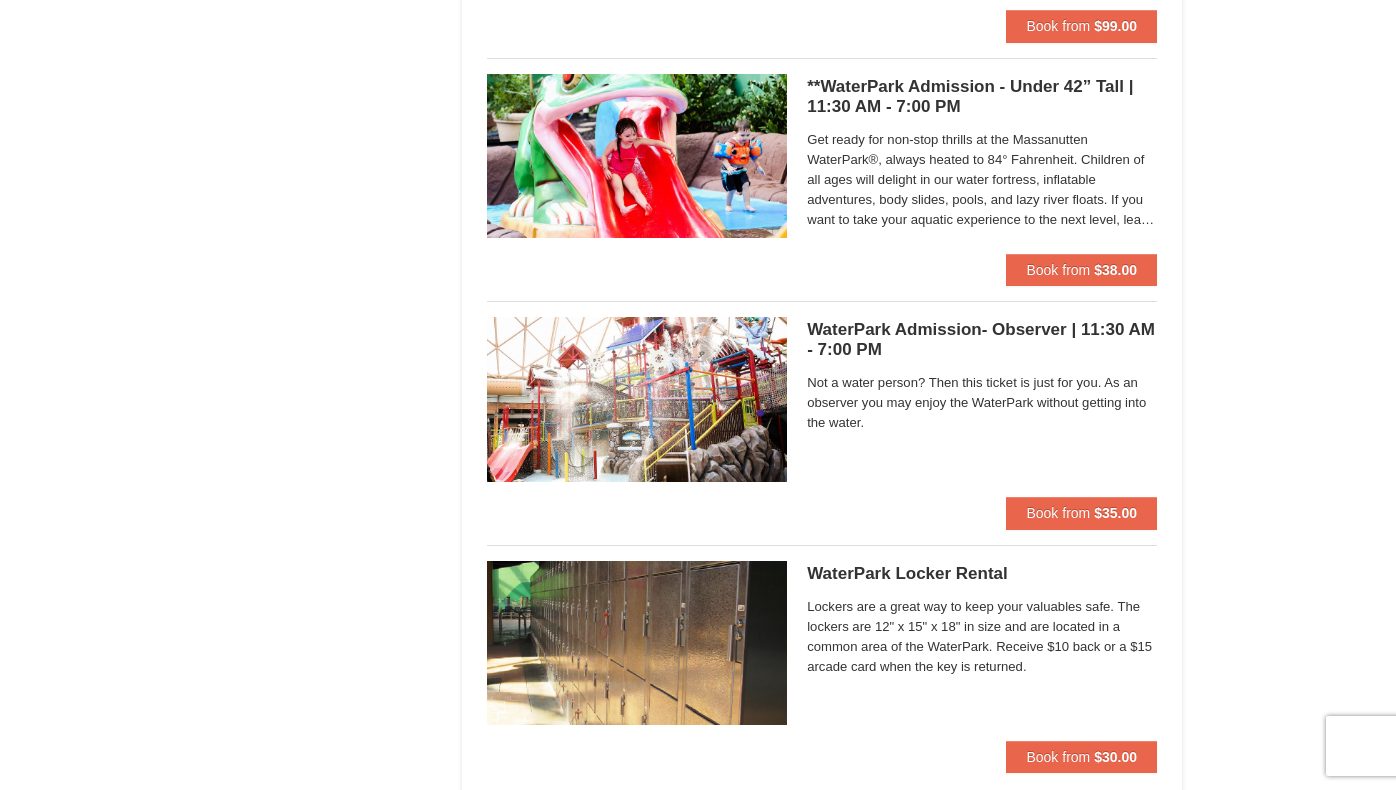 scroll, scrollTop: 1924, scrollLeft: 0, axis: vertical 